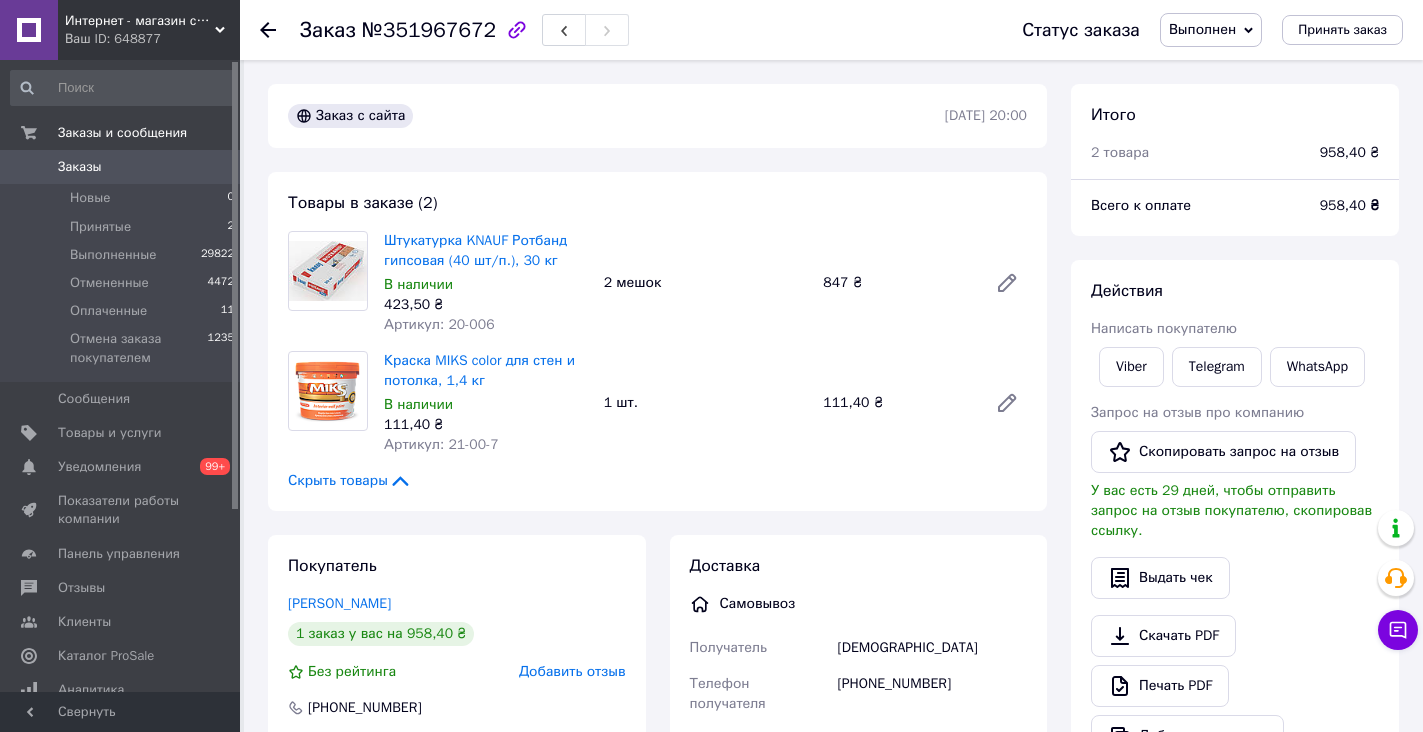 scroll, scrollTop: 0, scrollLeft: 0, axis: both 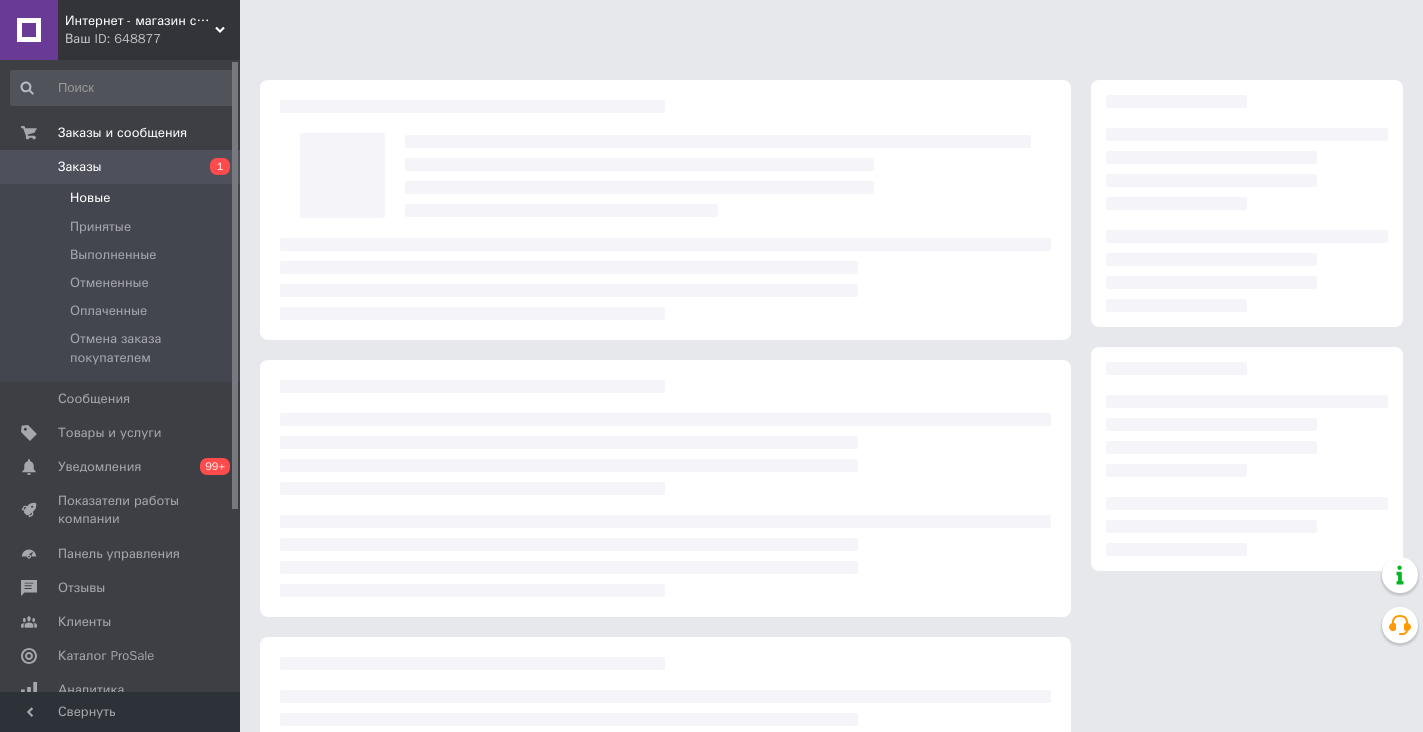 click on "Новые" at bounding box center (90, 198) 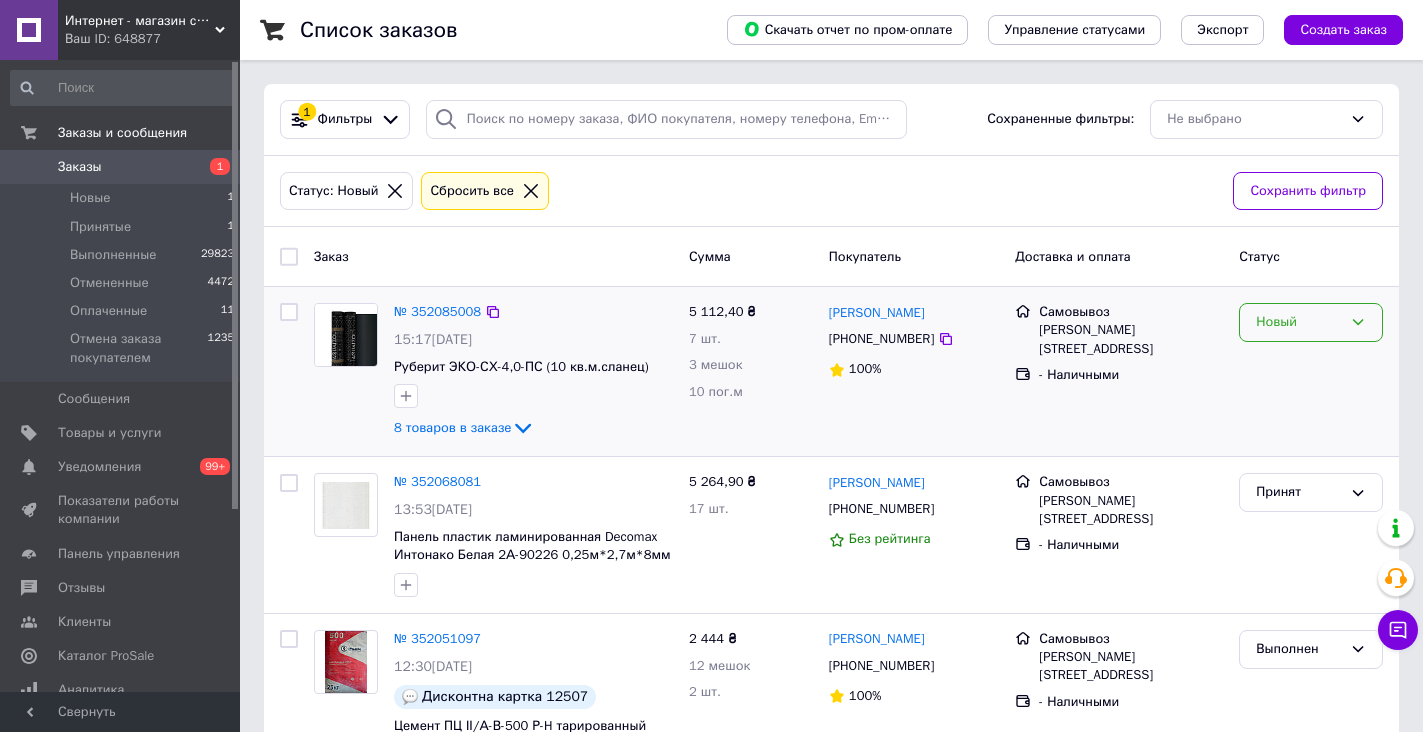 click on "Новый" at bounding box center (1299, 322) 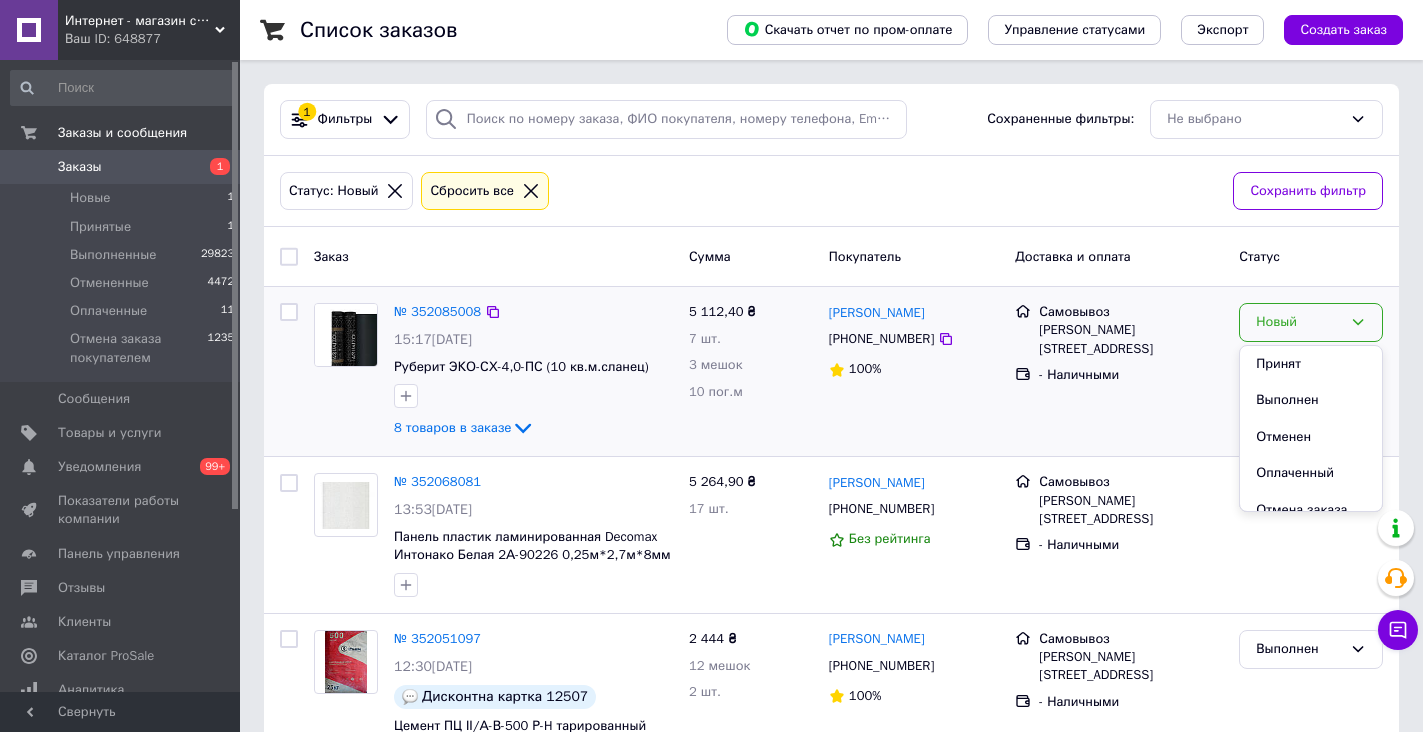 click on "Принят" at bounding box center (1311, 364) 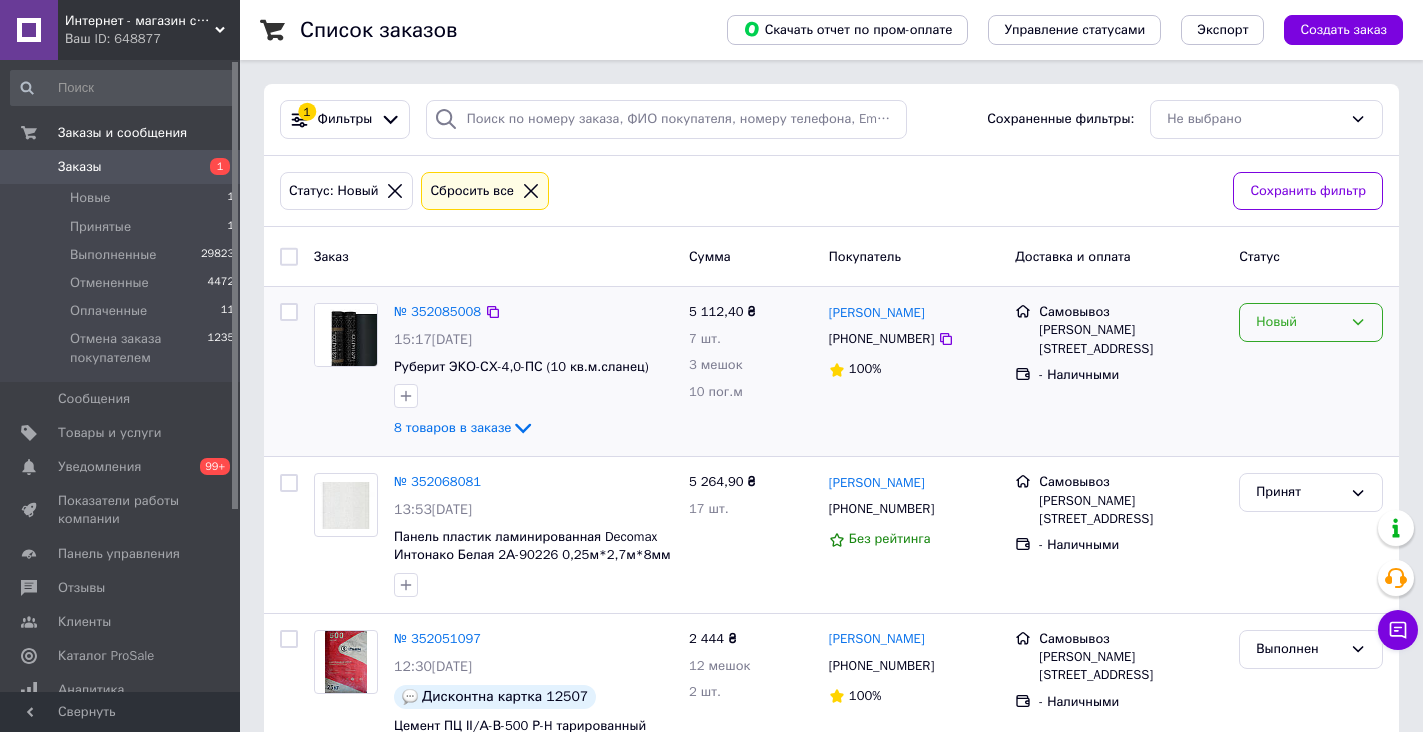 click on "Новый" at bounding box center [1299, 322] 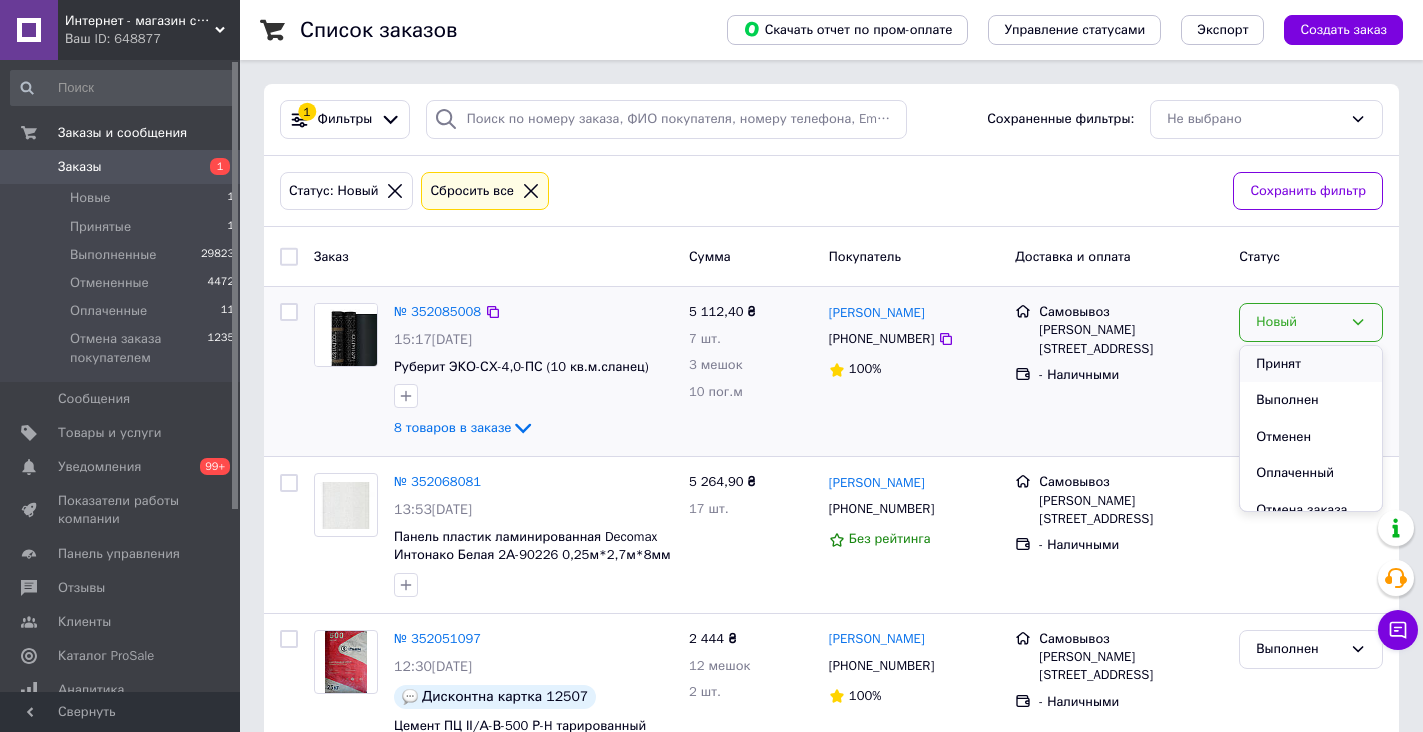 click on "Принят" at bounding box center (1311, 364) 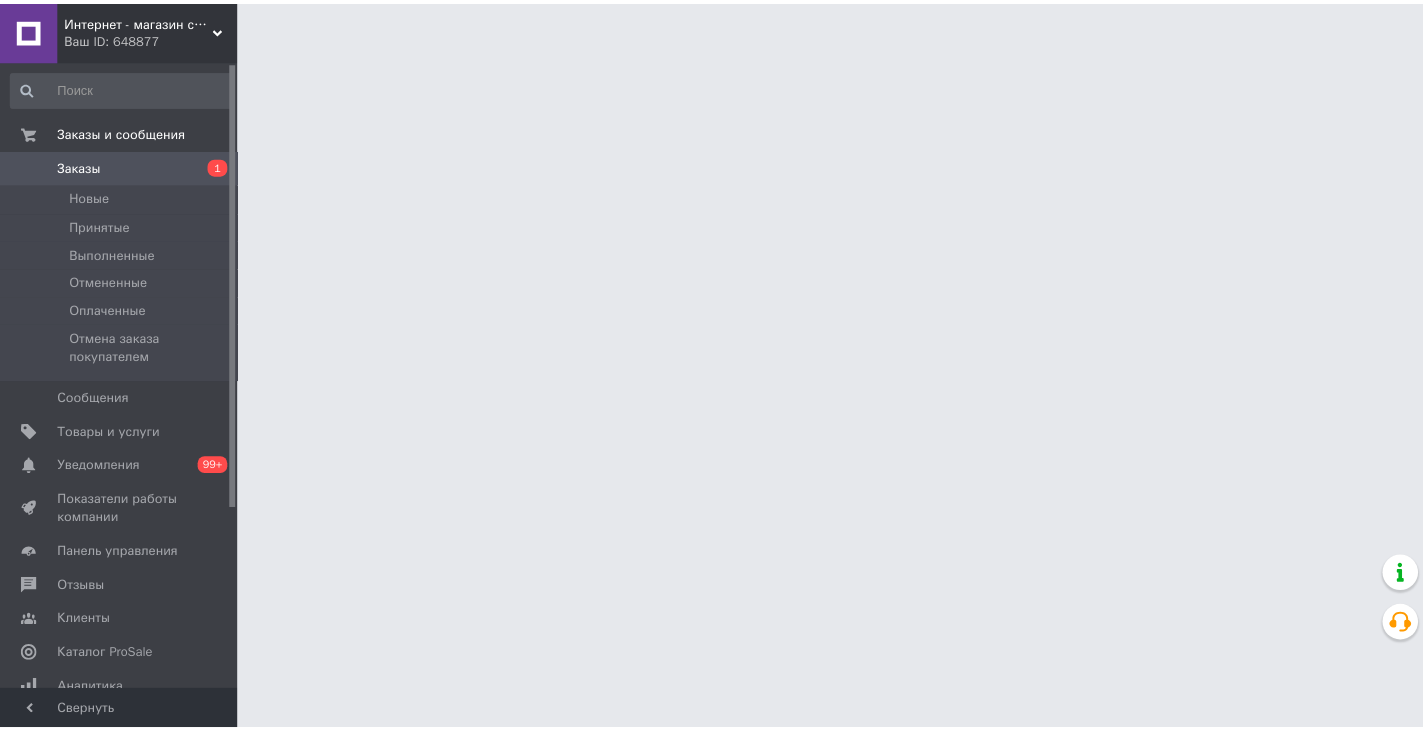 scroll, scrollTop: 0, scrollLeft: 0, axis: both 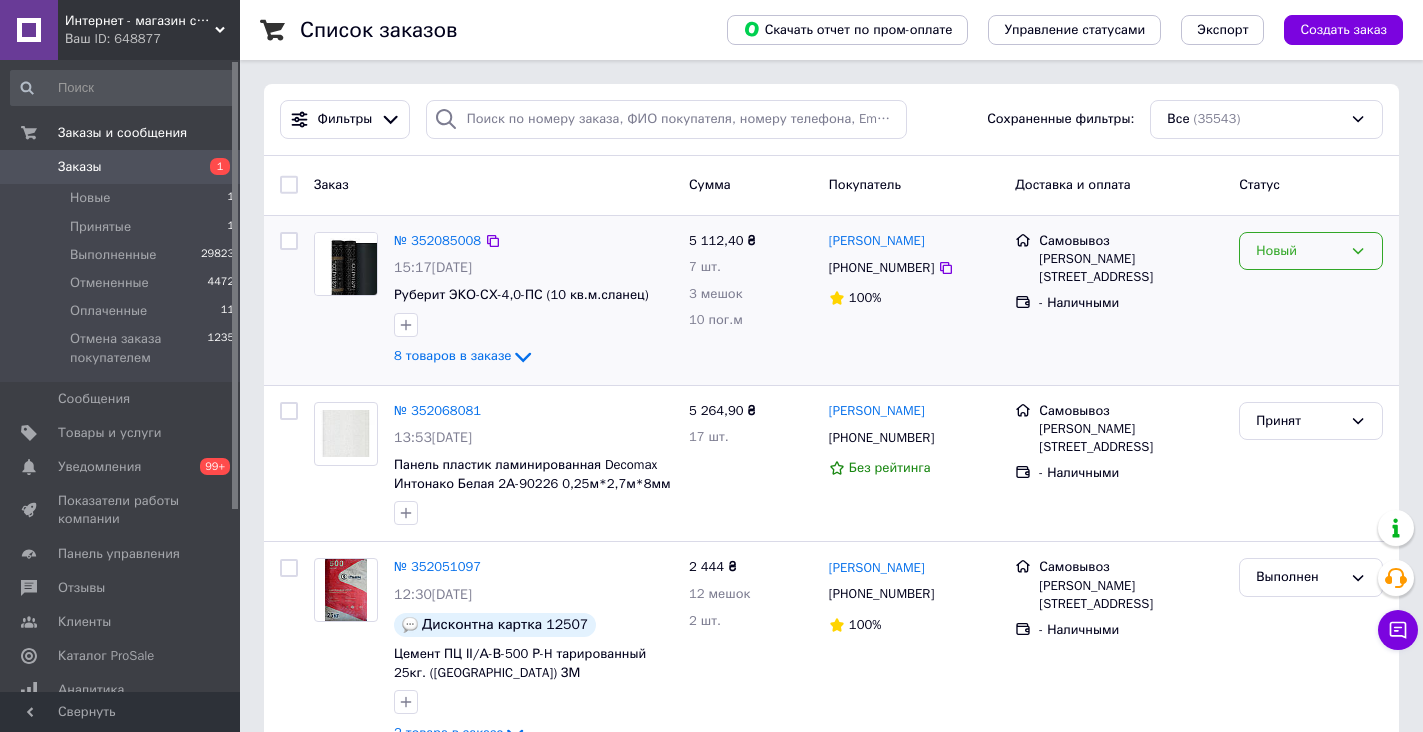 click on "Новый" at bounding box center (1299, 251) 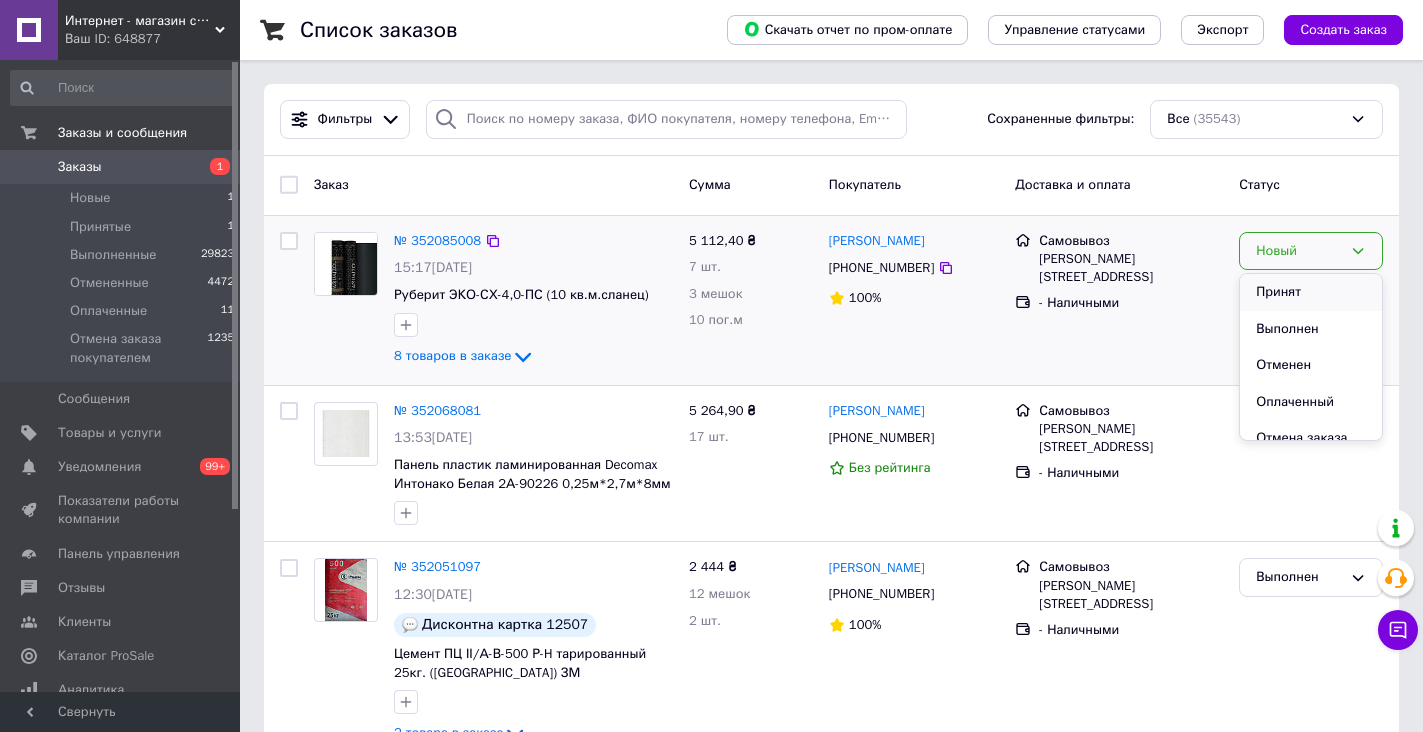 click on "Принят" at bounding box center (1311, 292) 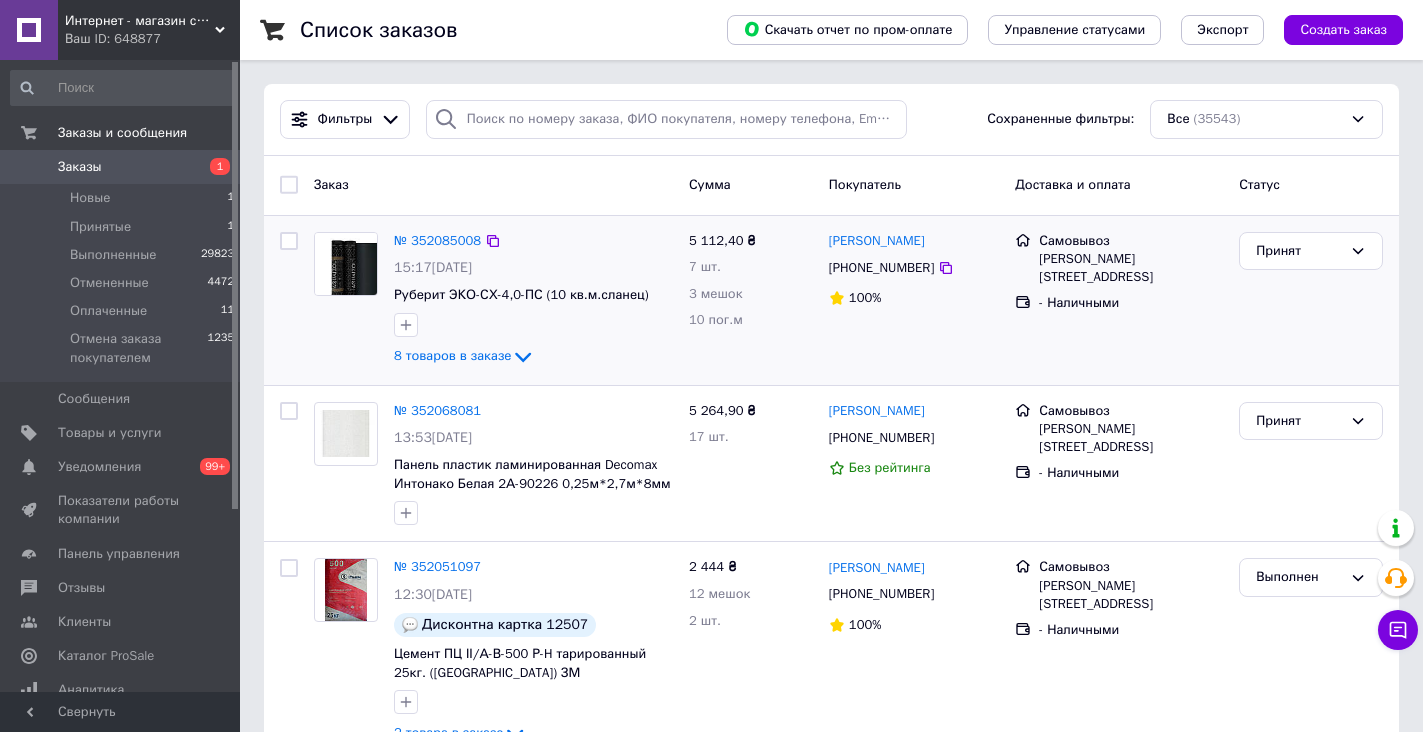 click at bounding box center [346, 264] 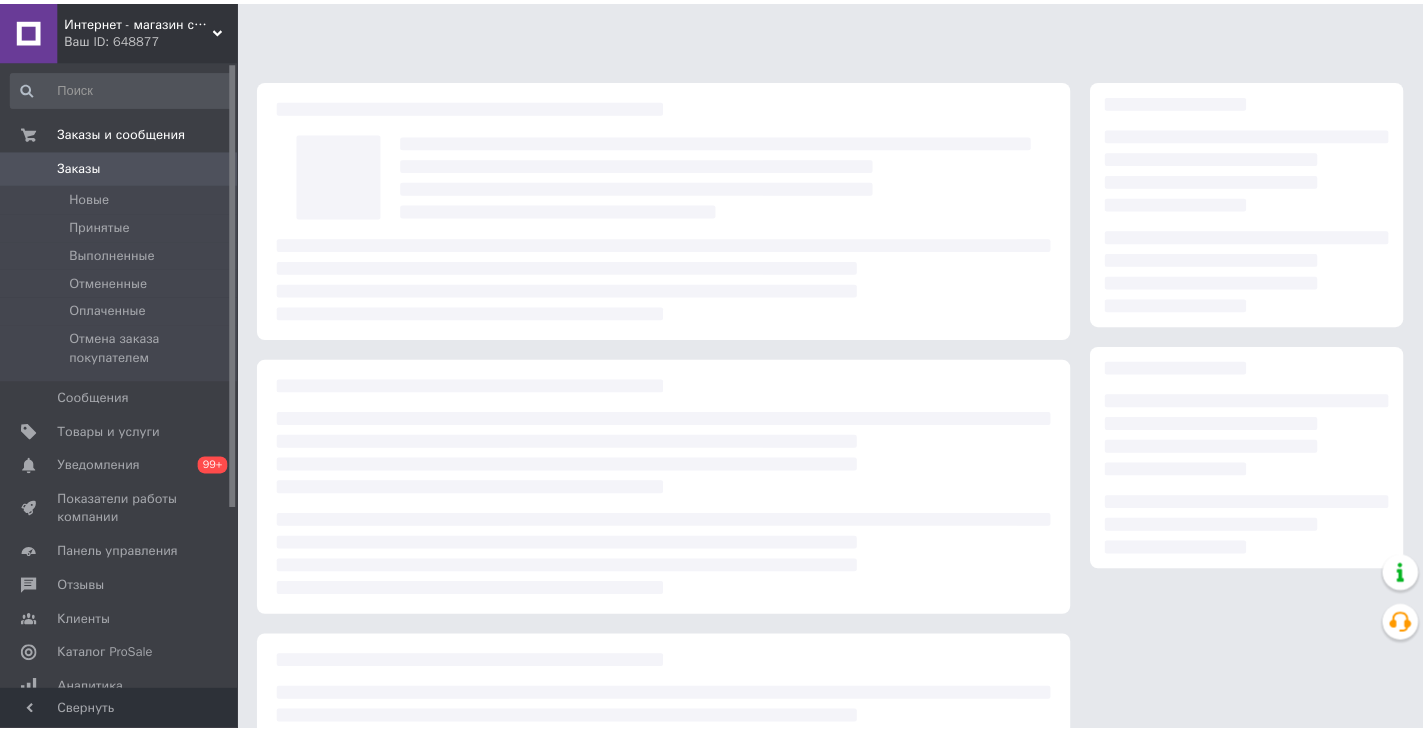 scroll, scrollTop: 0, scrollLeft: 0, axis: both 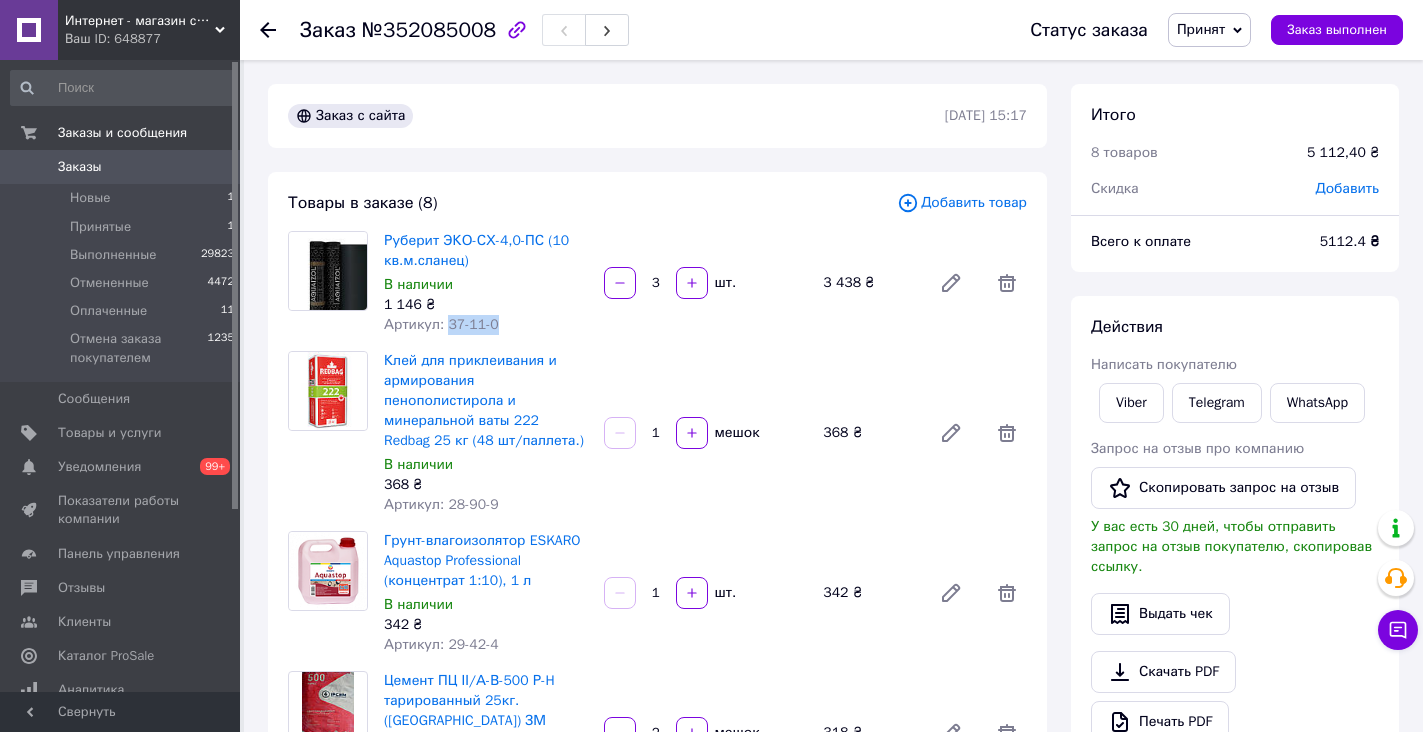 drag, startPoint x: 442, startPoint y: 323, endPoint x: 506, endPoint y: 337, distance: 65.51336 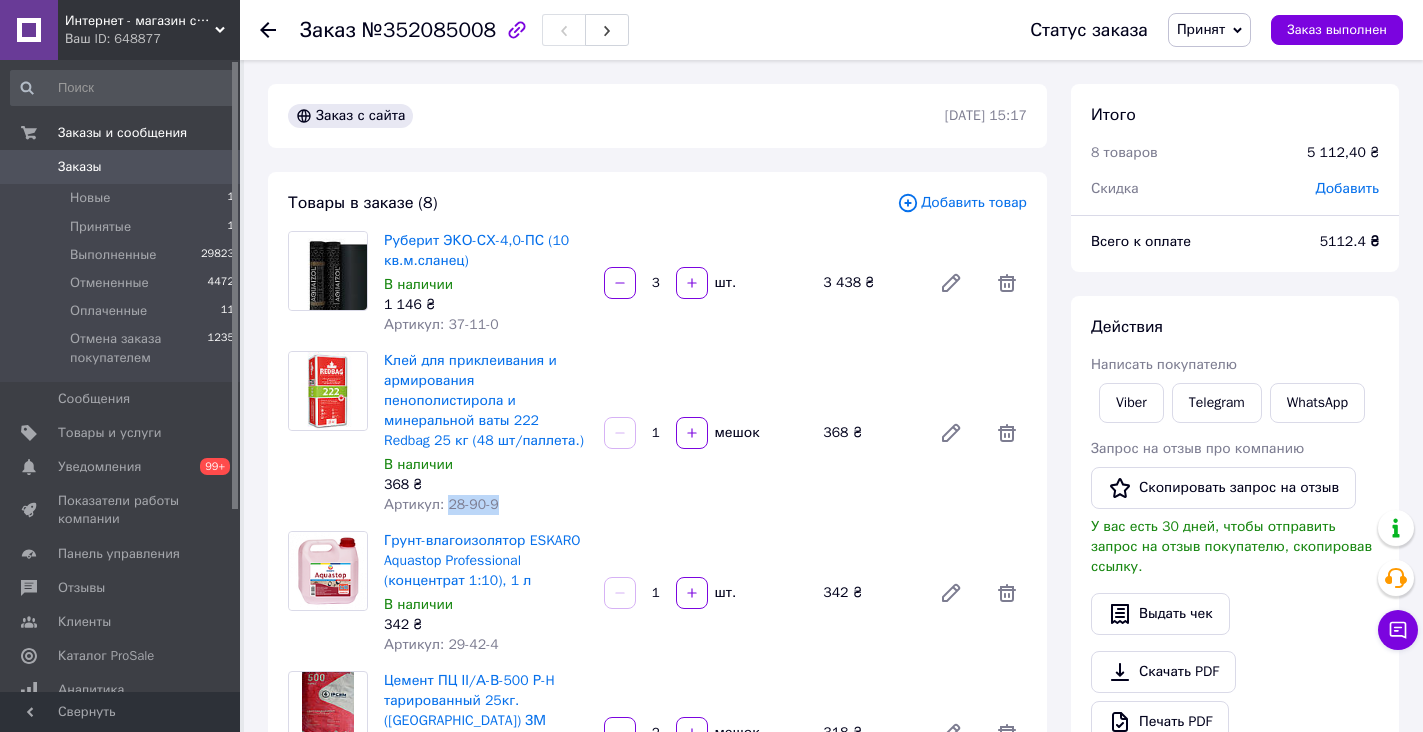 drag, startPoint x: 444, startPoint y: 506, endPoint x: 510, endPoint y: 510, distance: 66.1211 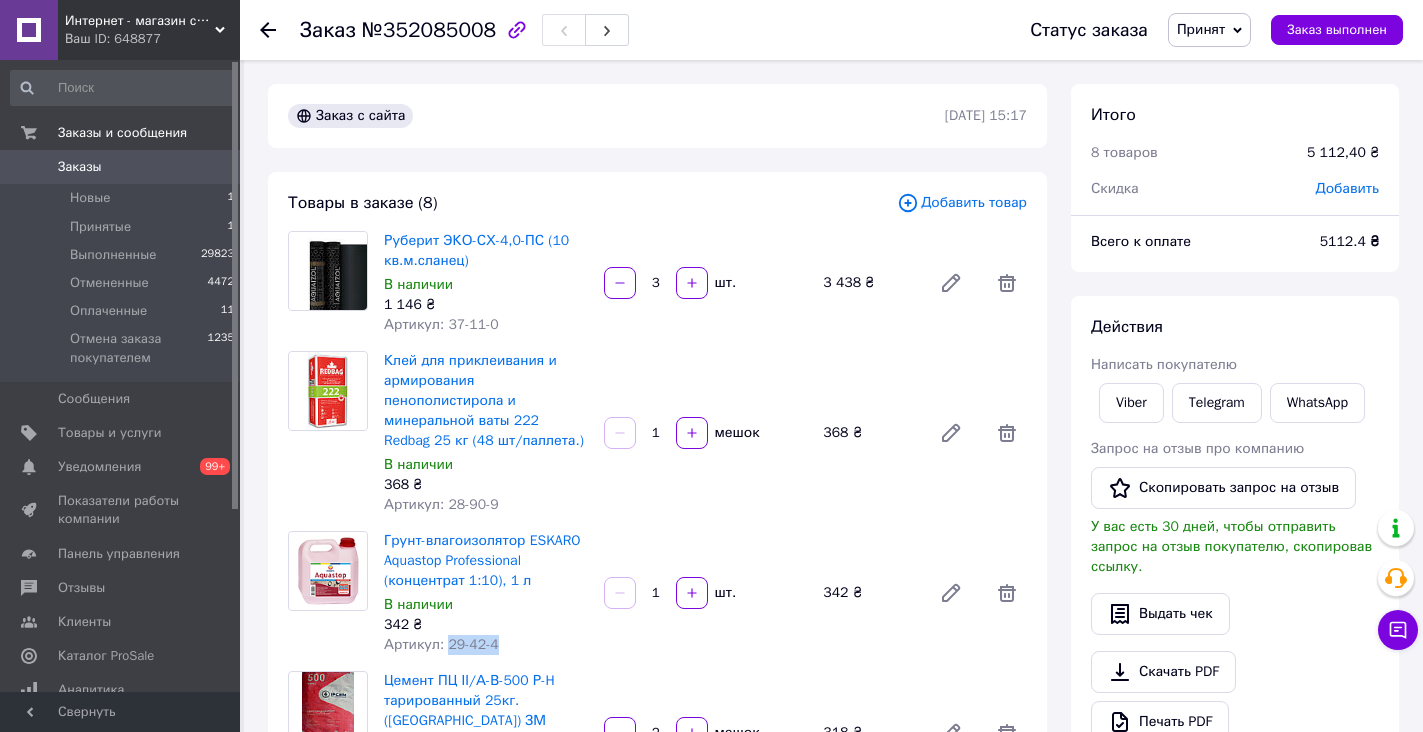 drag, startPoint x: 444, startPoint y: 648, endPoint x: 504, endPoint y: 649, distance: 60.00833 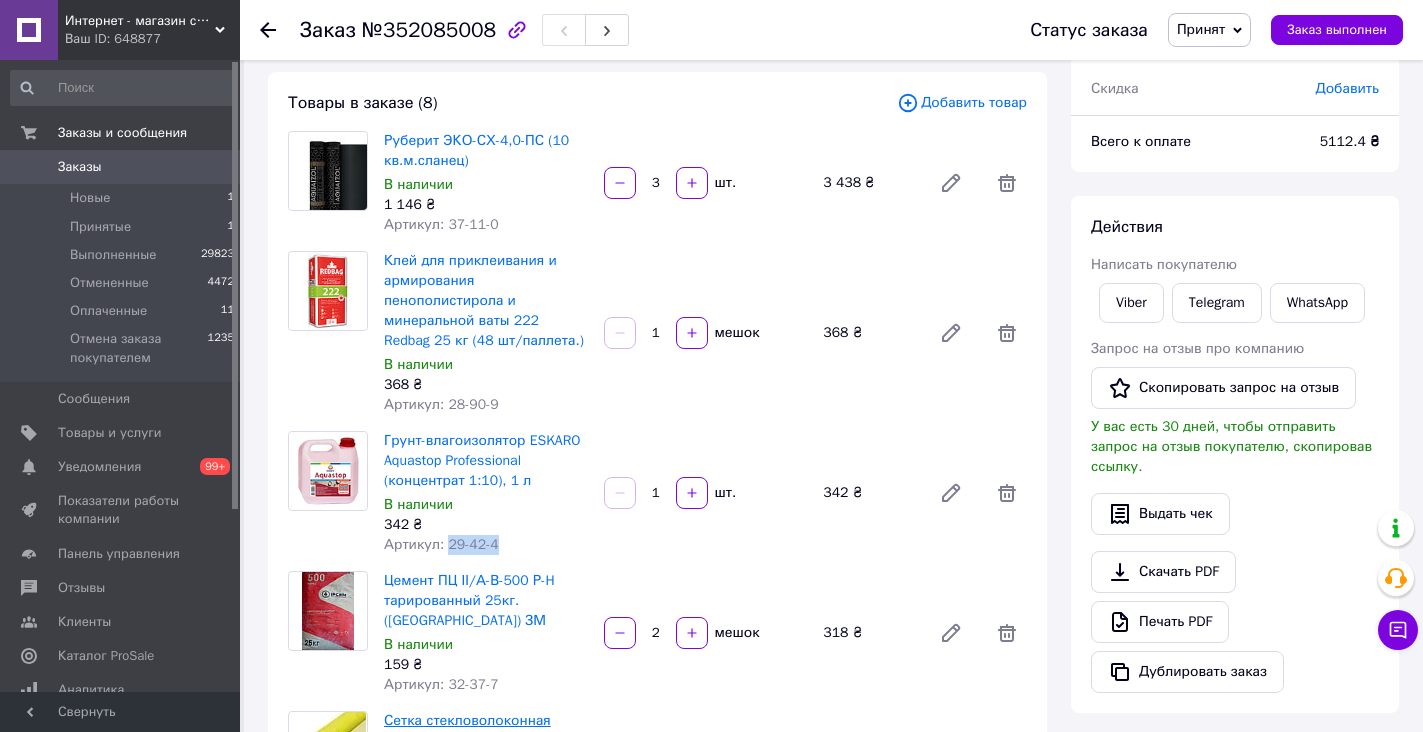 scroll, scrollTop: 300, scrollLeft: 0, axis: vertical 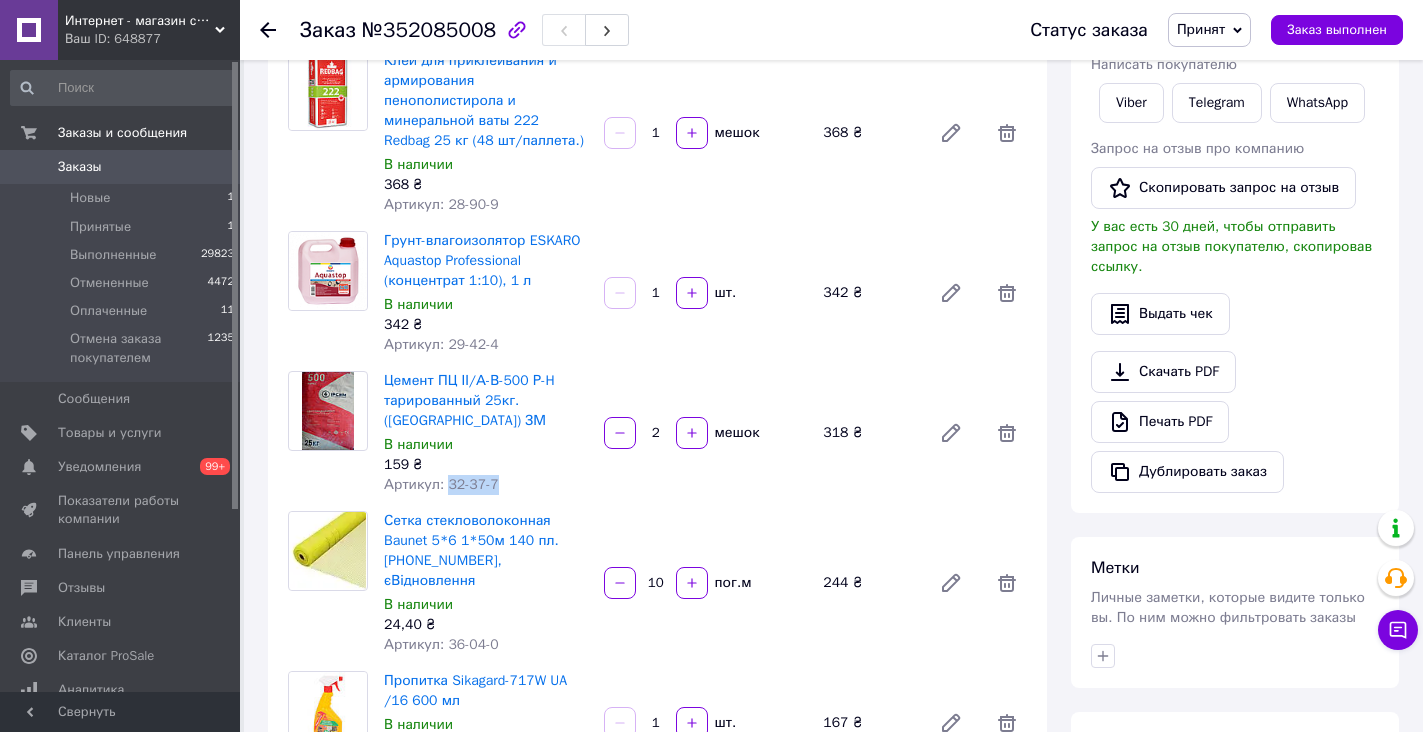 drag, startPoint x: 442, startPoint y: 482, endPoint x: 502, endPoint y: 484, distance: 60.033325 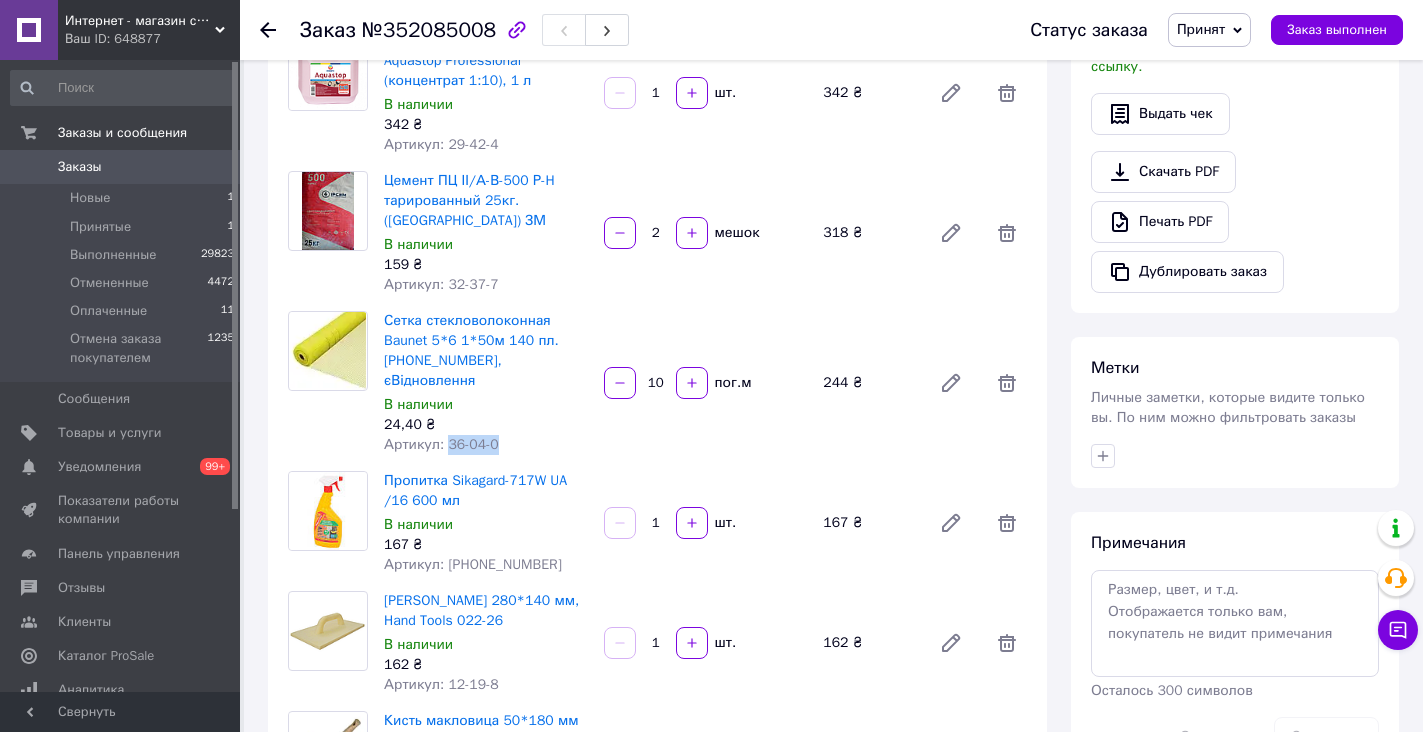 drag, startPoint x: 442, startPoint y: 425, endPoint x: 493, endPoint y: 426, distance: 51.009804 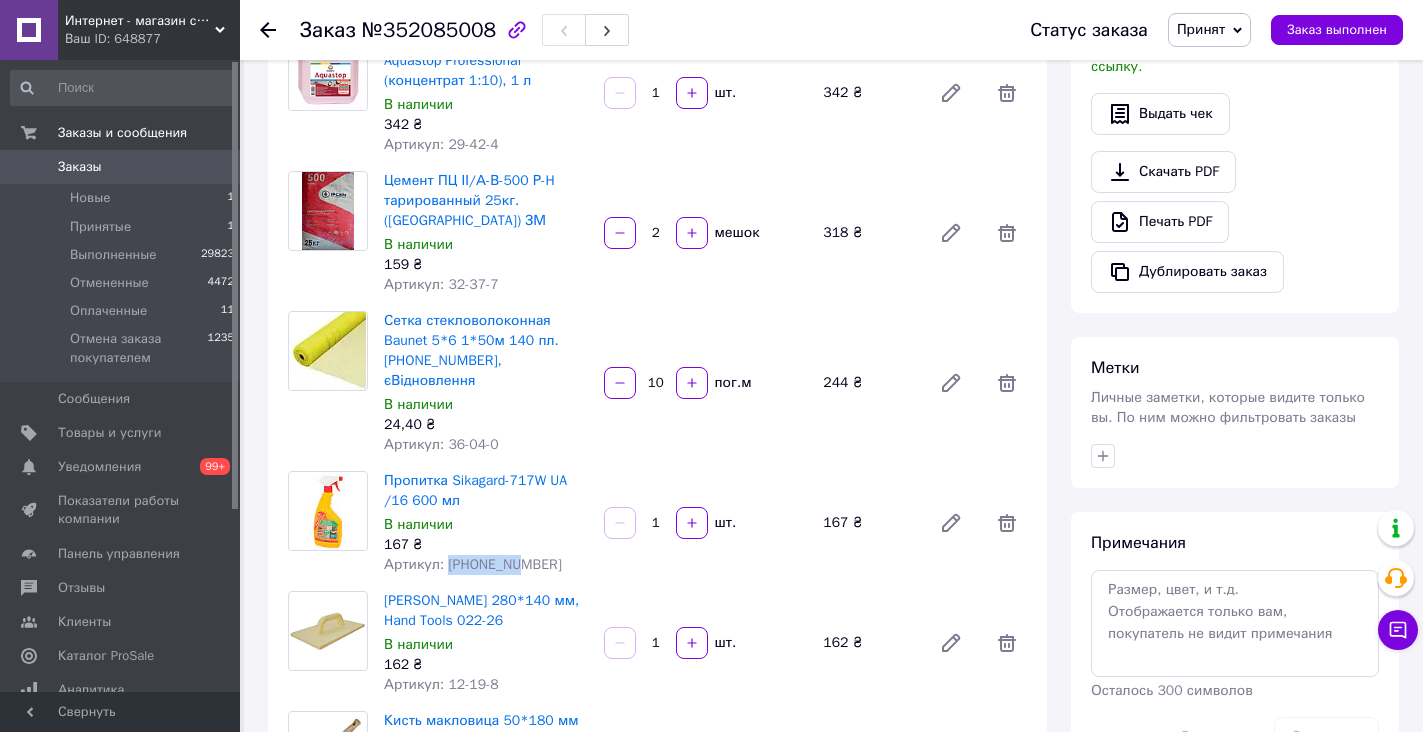 drag, startPoint x: 444, startPoint y: 543, endPoint x: 529, endPoint y: 543, distance: 85 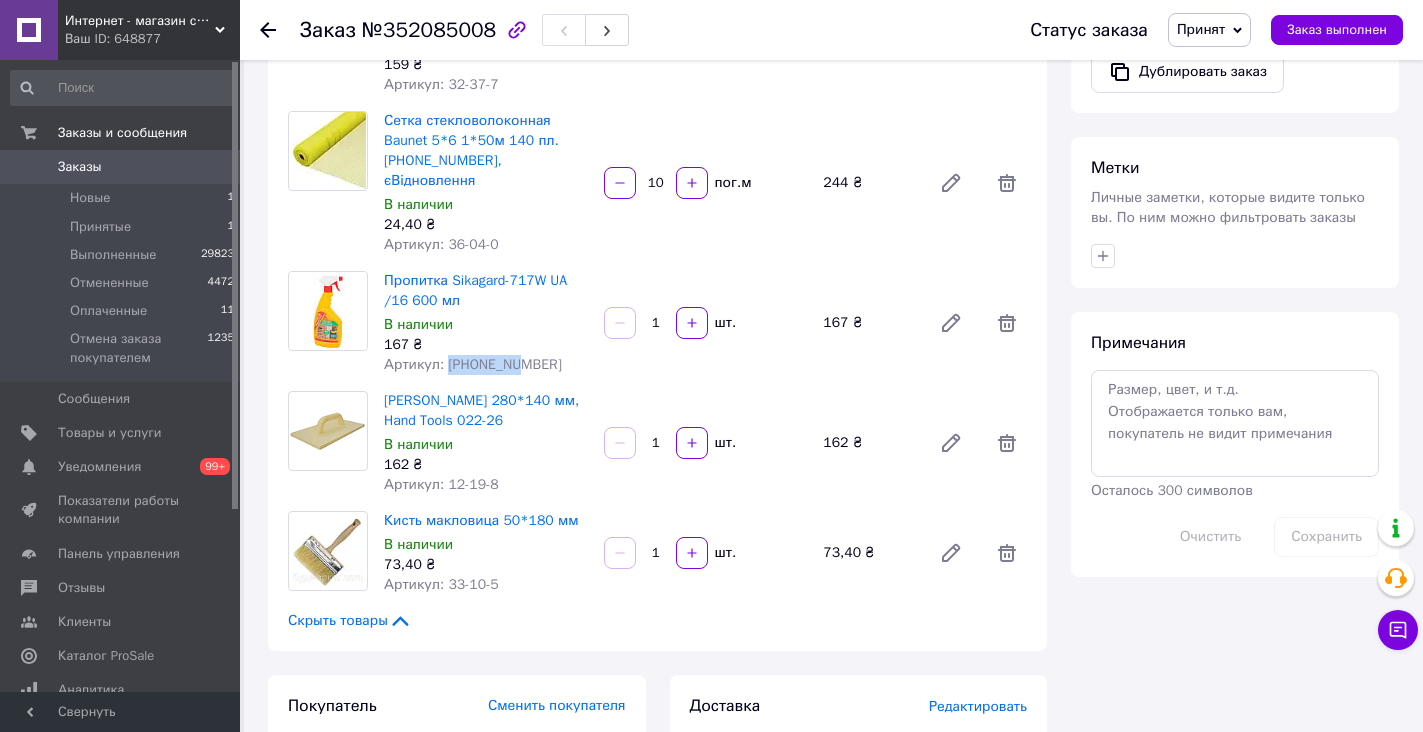 scroll, scrollTop: 800, scrollLeft: 0, axis: vertical 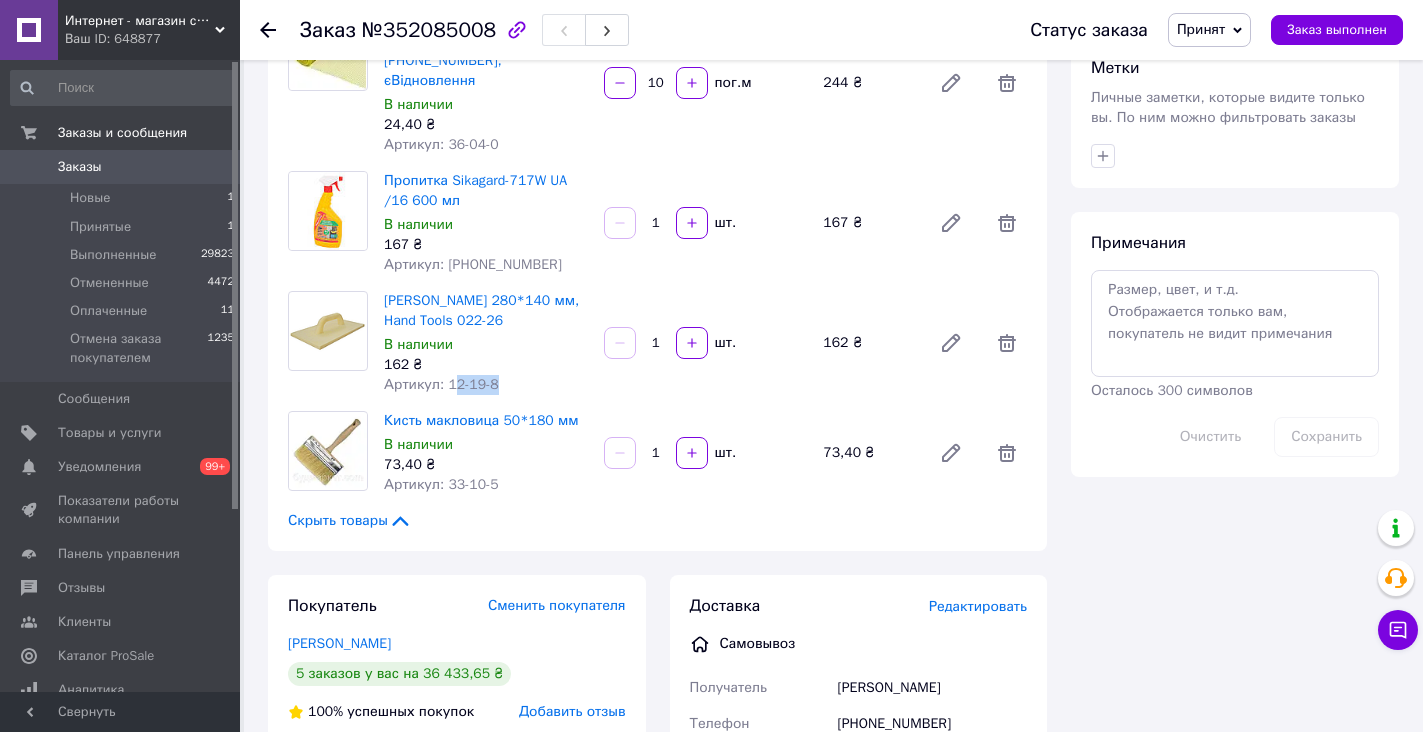 drag, startPoint x: 447, startPoint y: 366, endPoint x: 515, endPoint y: 365, distance: 68.007355 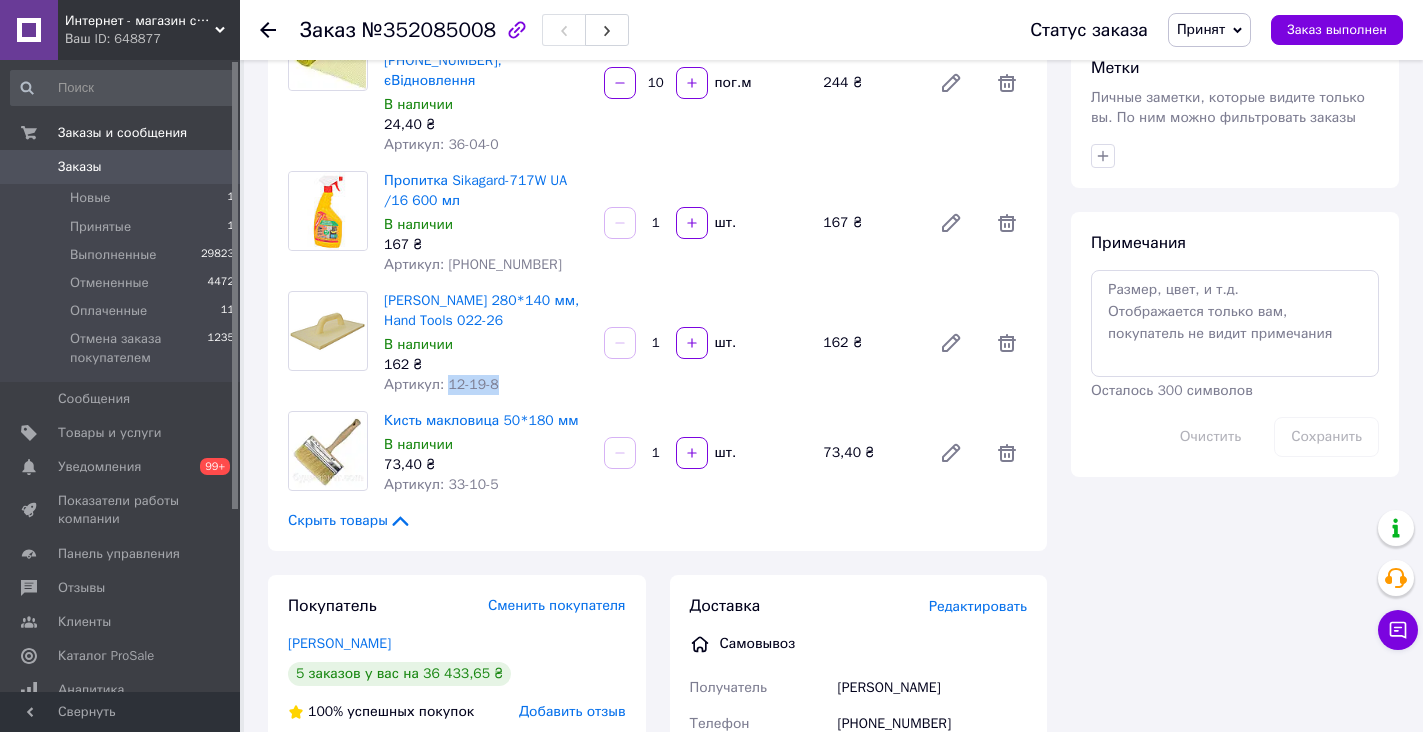 drag, startPoint x: 442, startPoint y: 360, endPoint x: 522, endPoint y: 365, distance: 80.1561 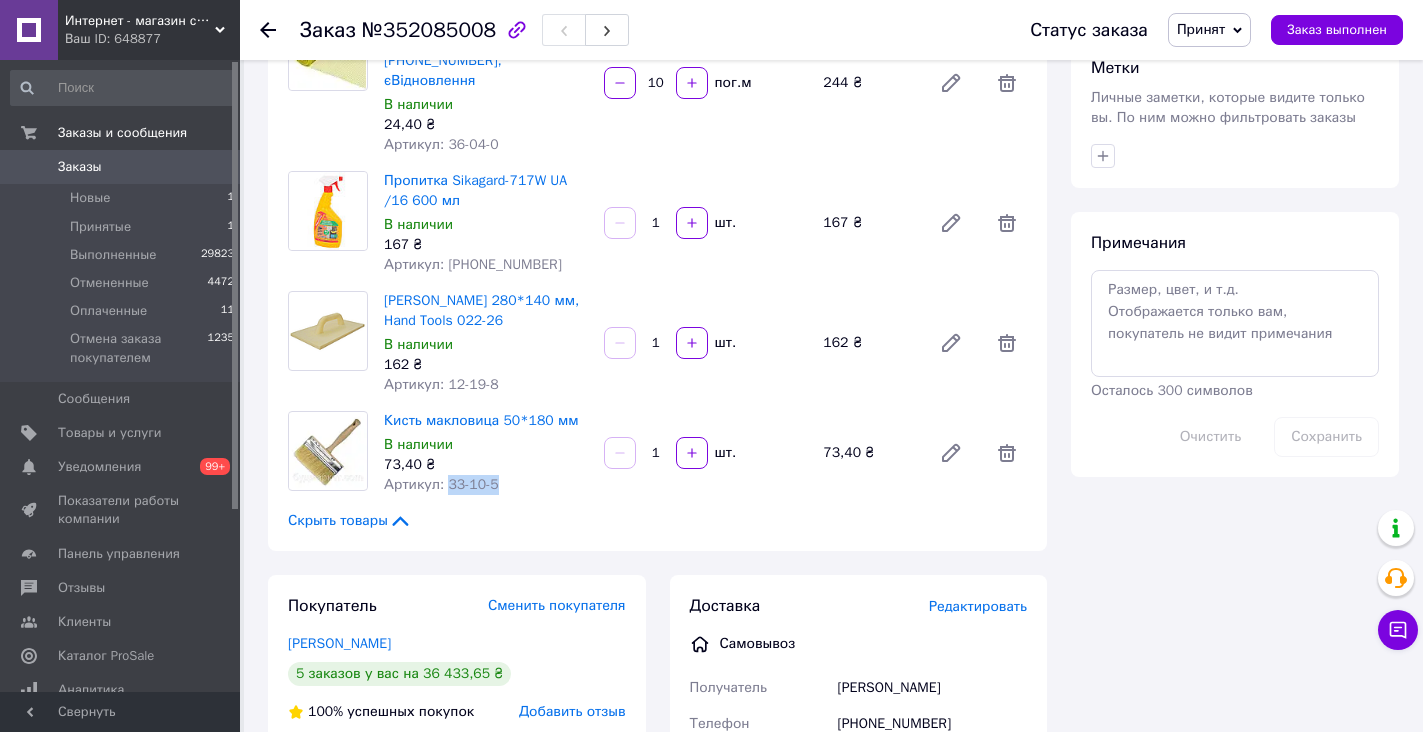 drag, startPoint x: 443, startPoint y: 462, endPoint x: 510, endPoint y: 467, distance: 67.18631 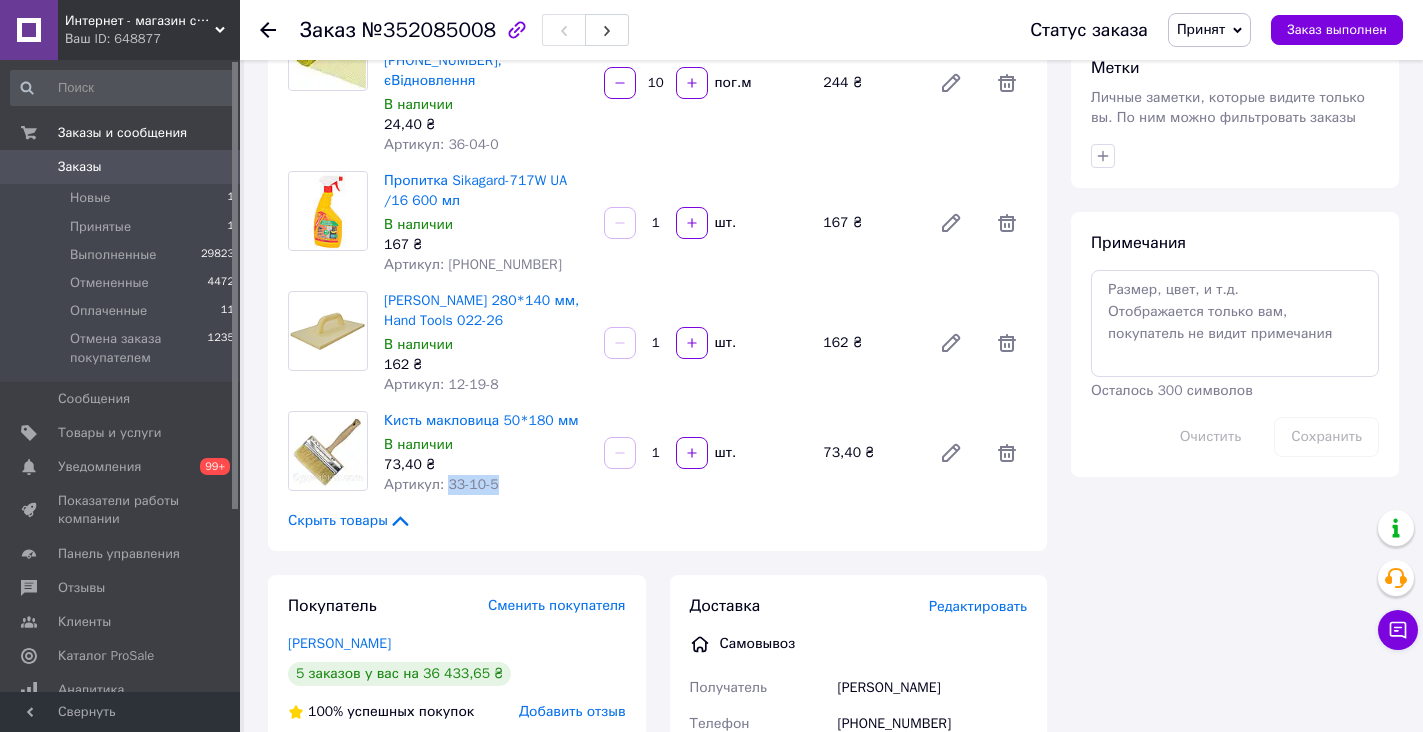 scroll, scrollTop: 1000, scrollLeft: 0, axis: vertical 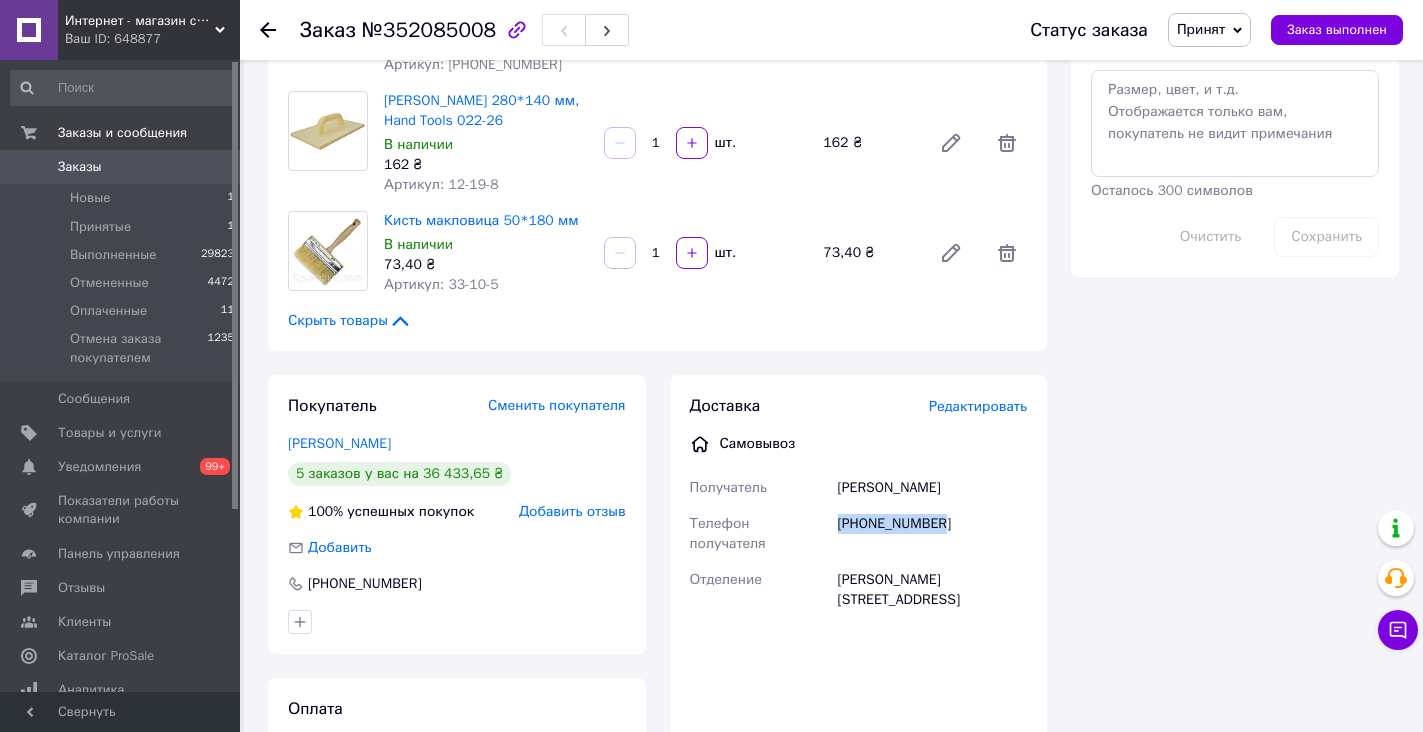 drag, startPoint x: 841, startPoint y: 505, endPoint x: 980, endPoint y: 503, distance: 139.01439 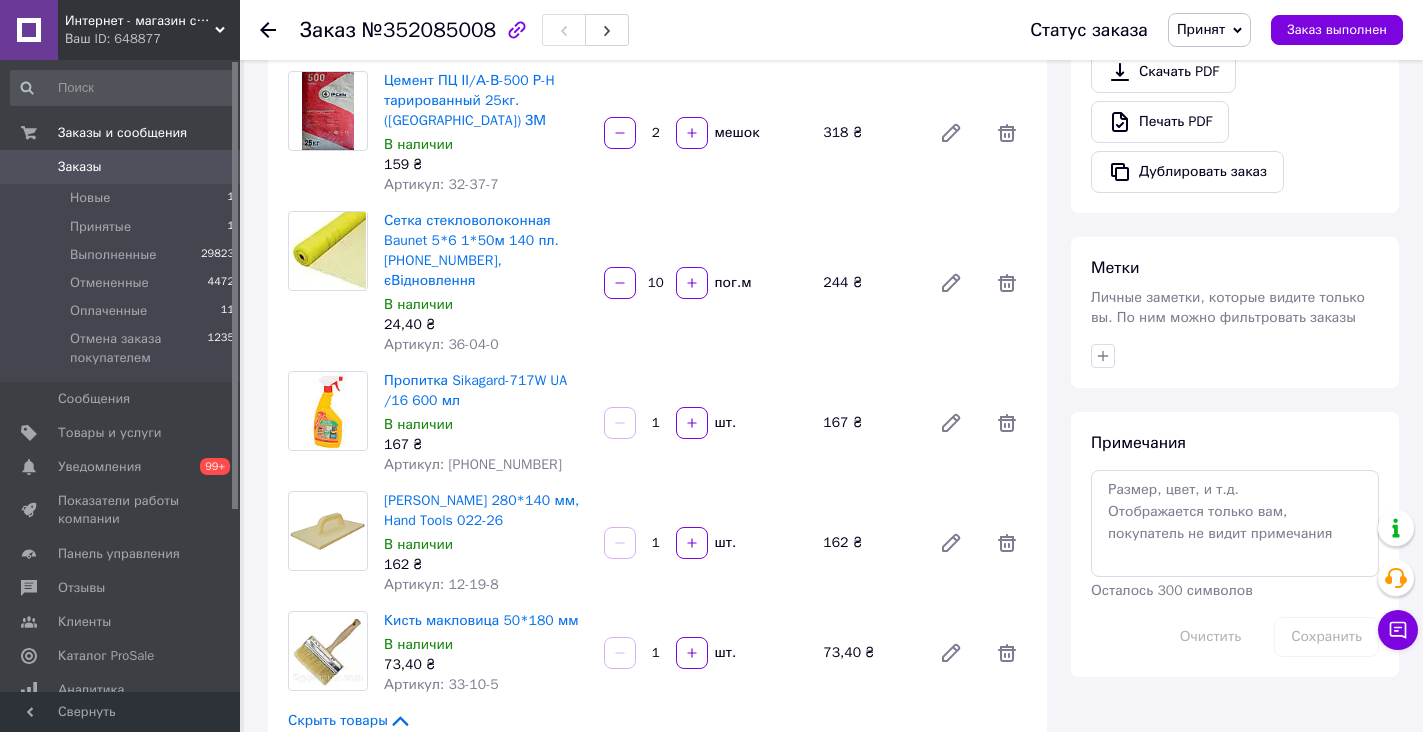 scroll, scrollTop: 1000, scrollLeft: 0, axis: vertical 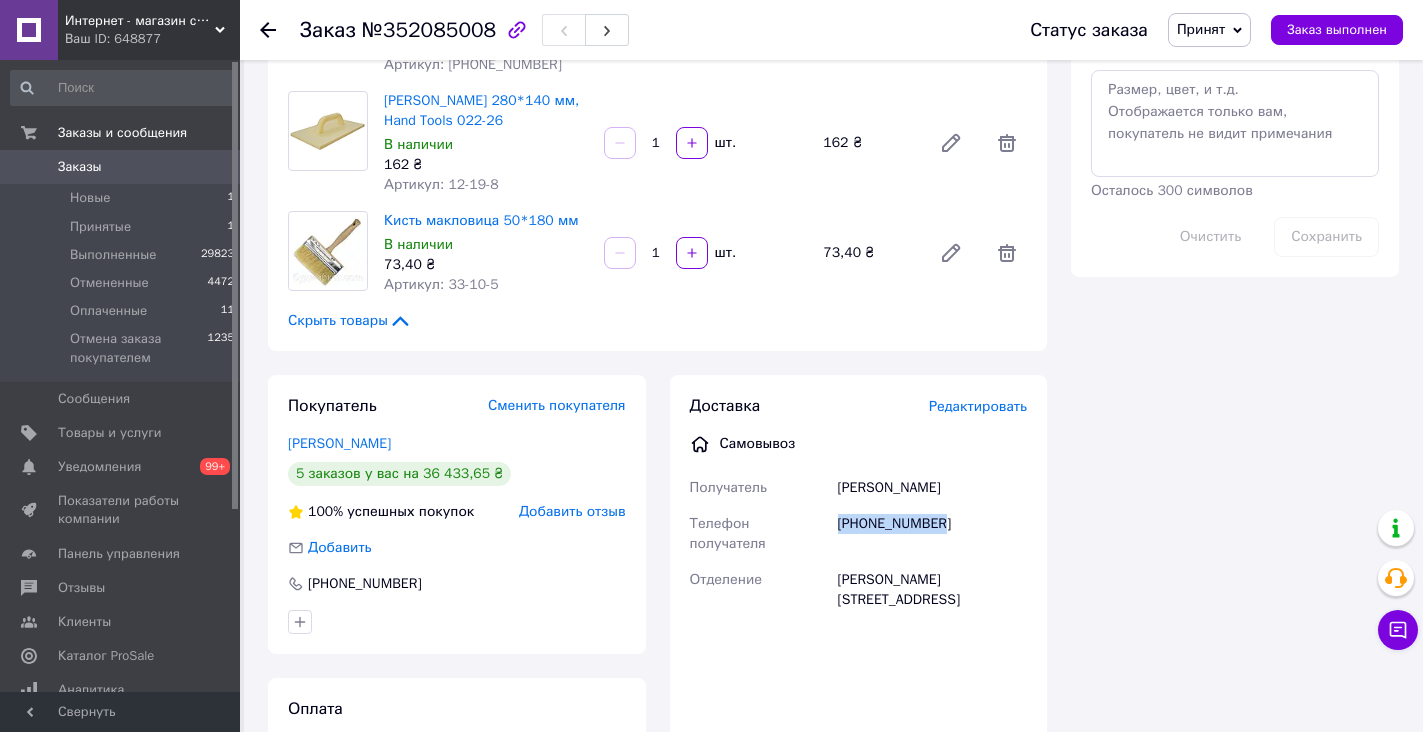 click on "Заказ выполнен" at bounding box center (1337, 30) 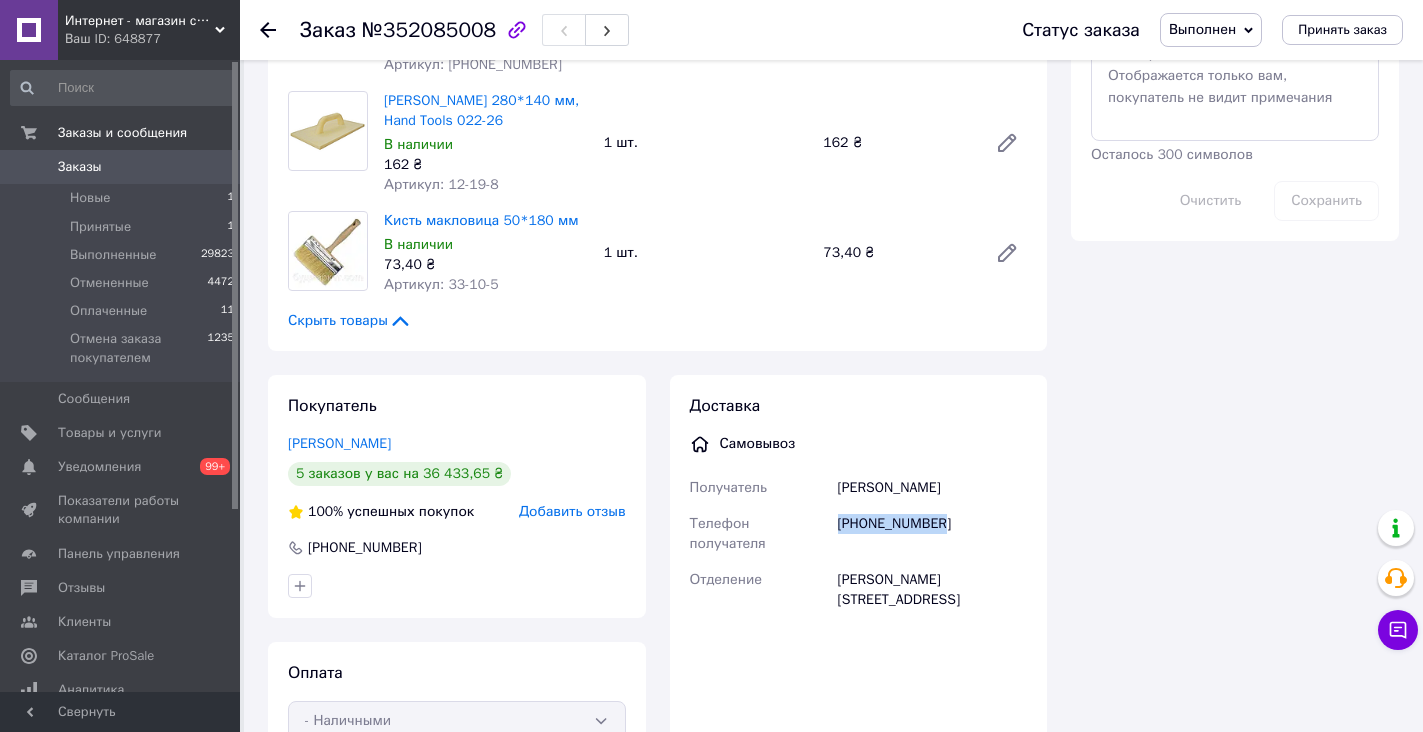type 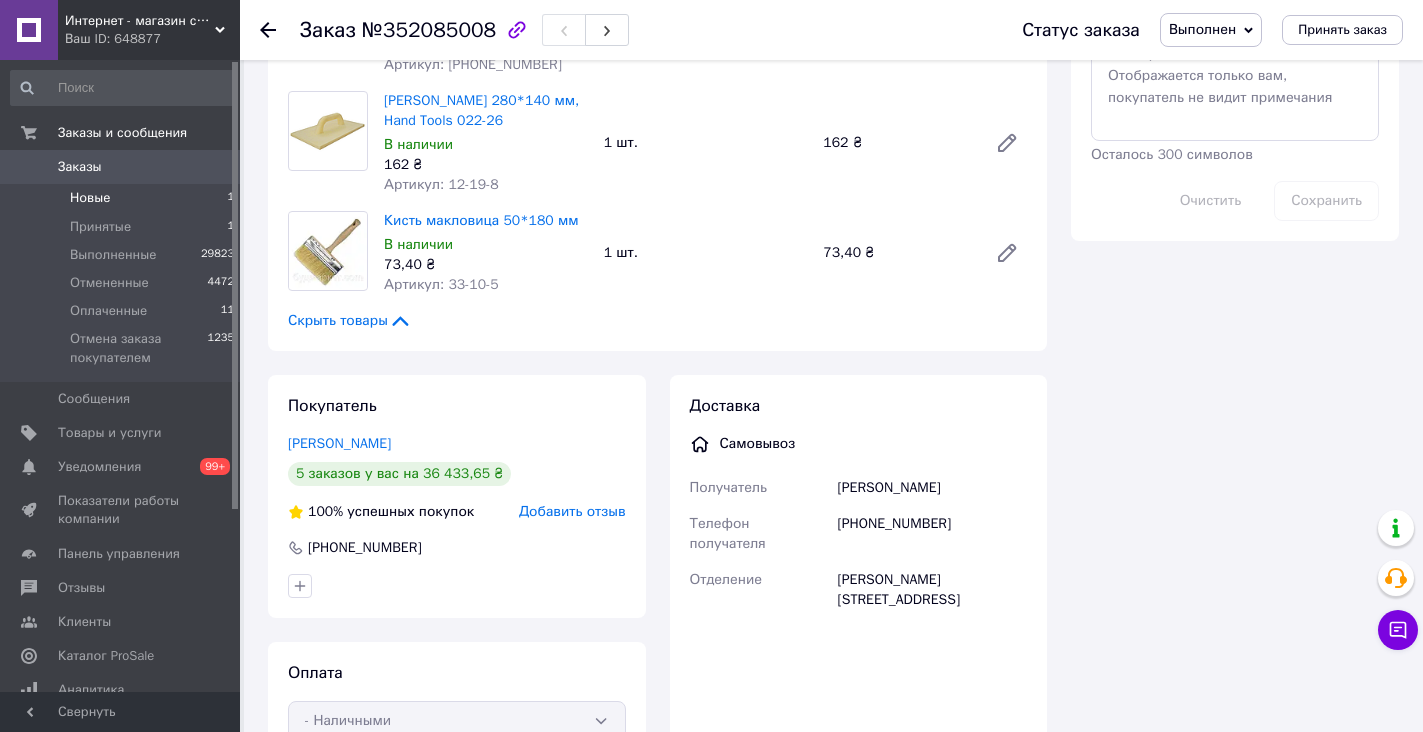 click on "Новые" at bounding box center (90, 198) 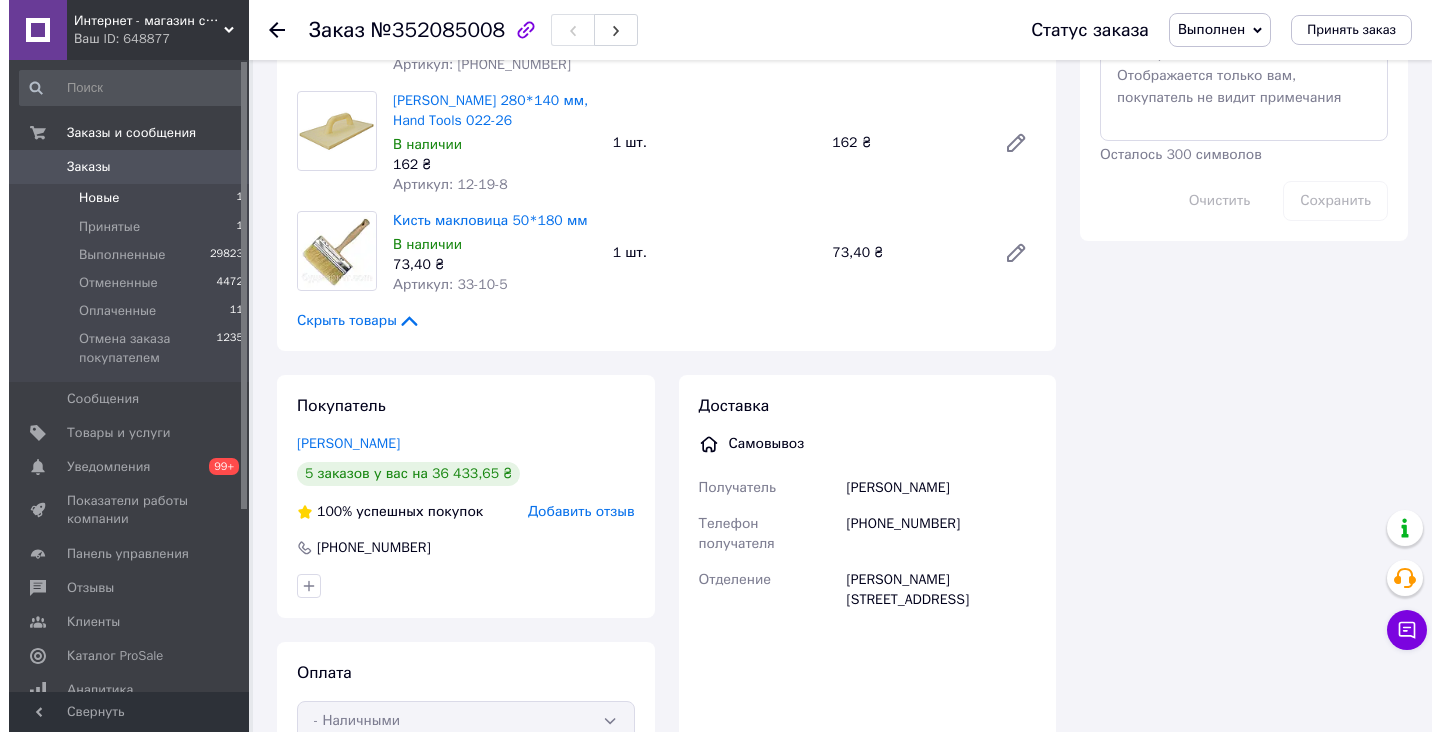 scroll, scrollTop: 0, scrollLeft: 0, axis: both 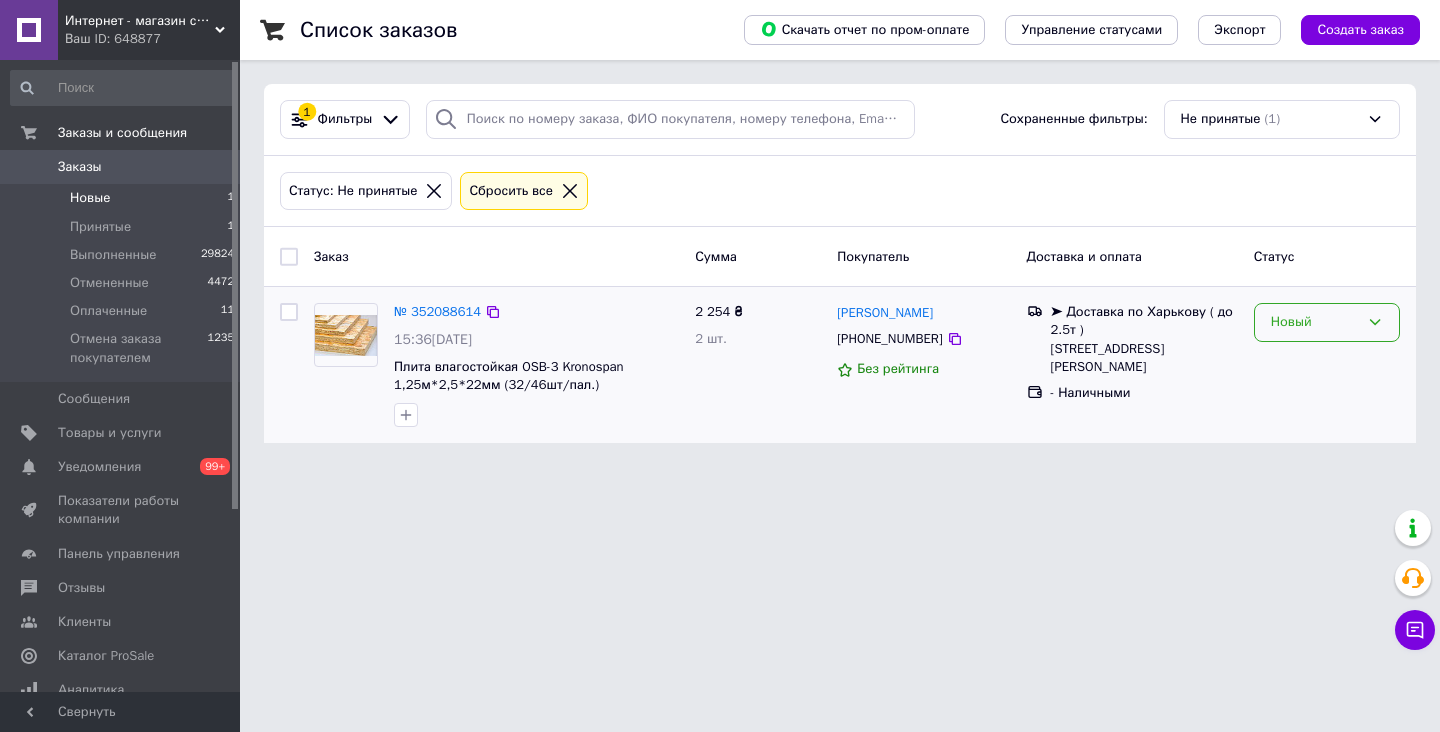 click on "Новый" at bounding box center [1315, 322] 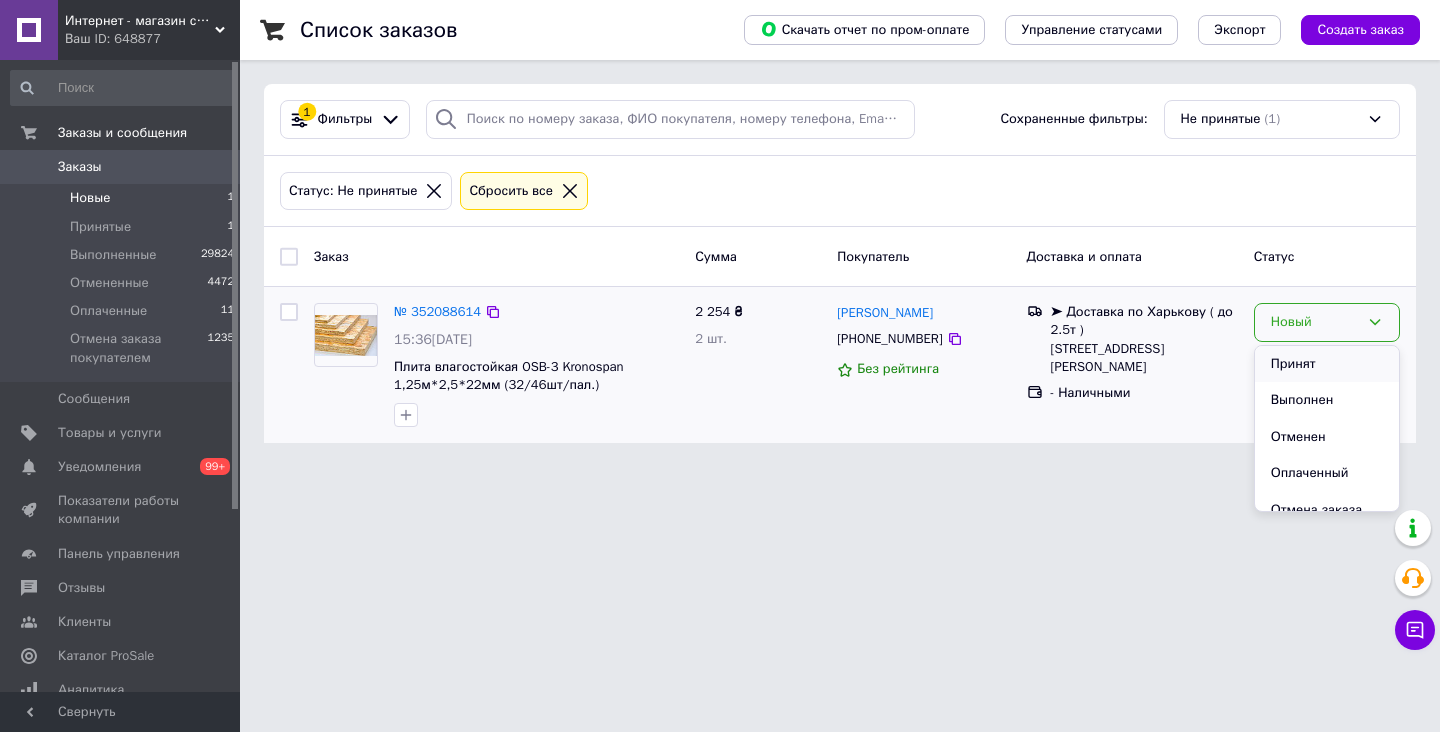 click on "Принят" at bounding box center (1327, 364) 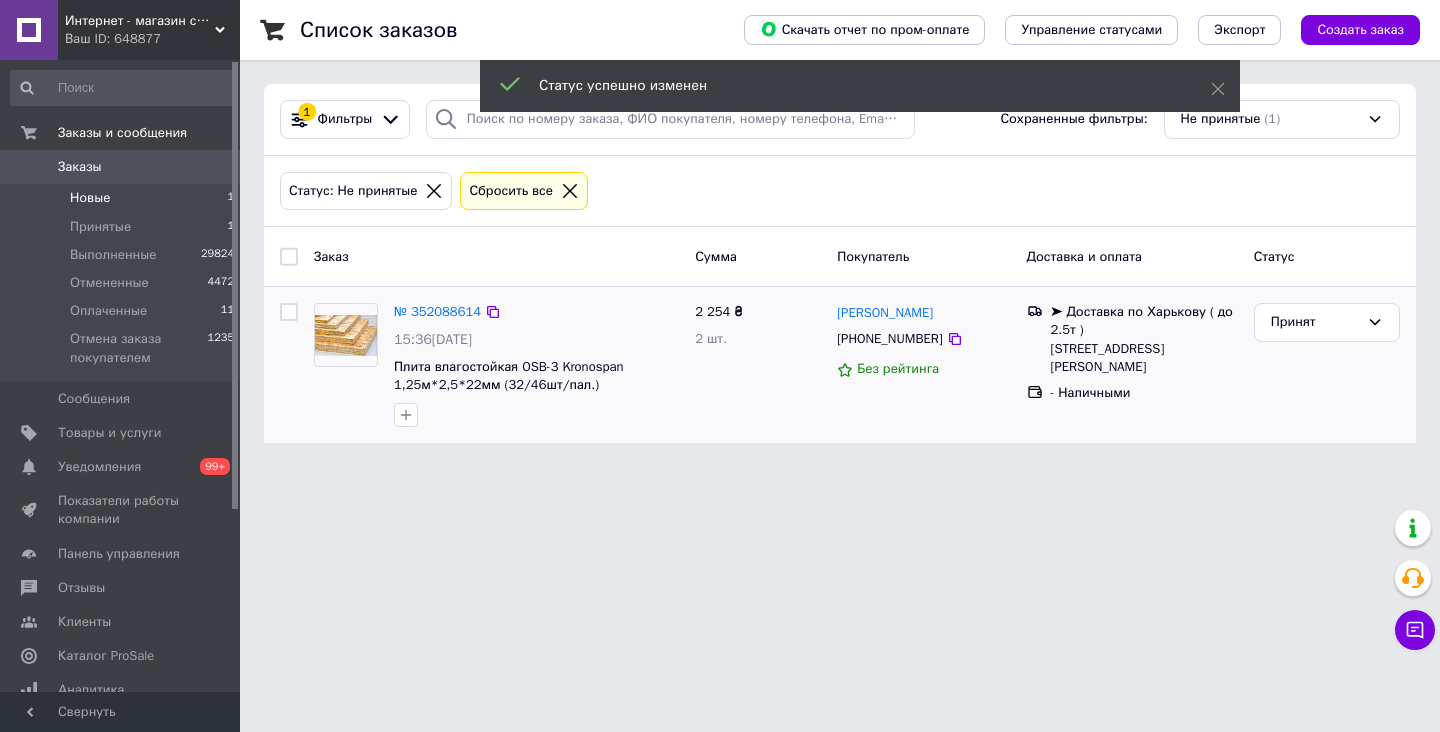 click at bounding box center [346, 335] 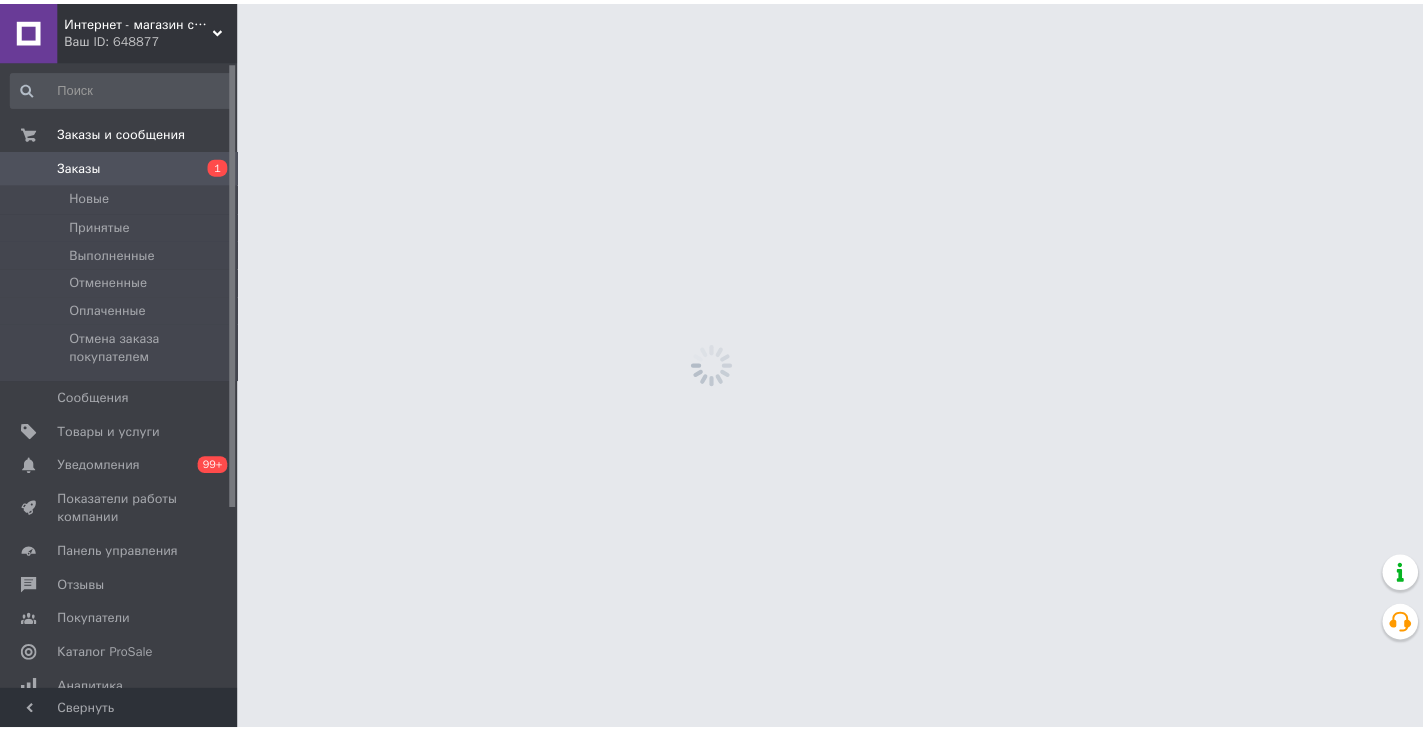 scroll, scrollTop: 0, scrollLeft: 0, axis: both 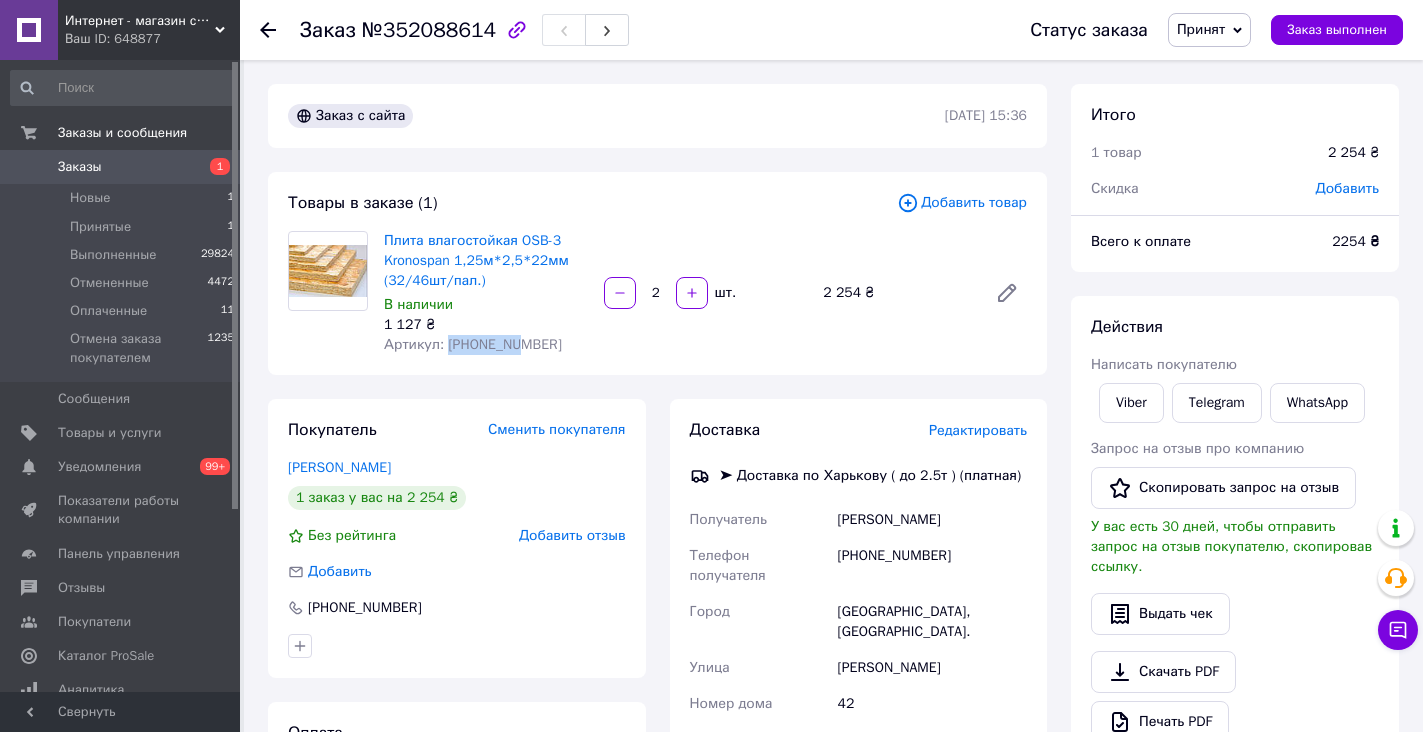 drag, startPoint x: 442, startPoint y: 345, endPoint x: 547, endPoint y: 345, distance: 105 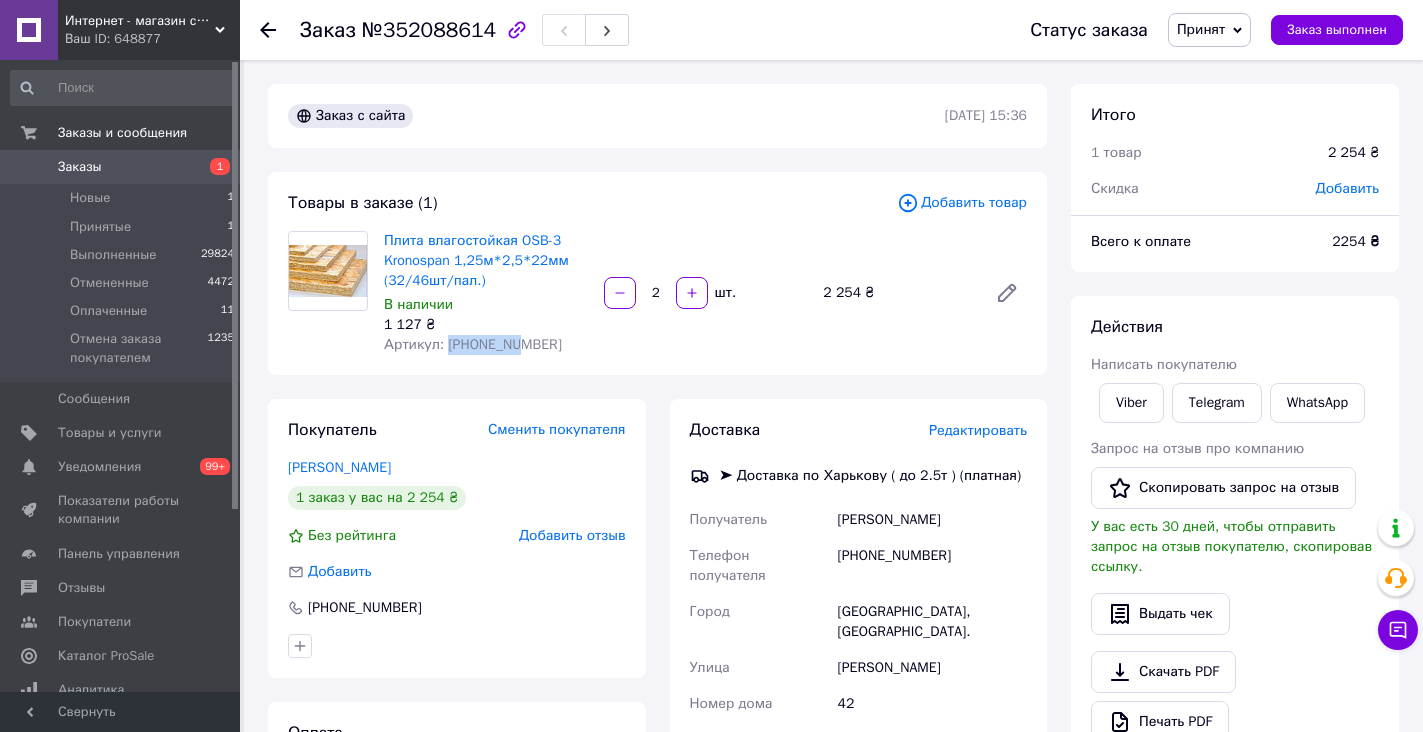 scroll, scrollTop: 100, scrollLeft: 0, axis: vertical 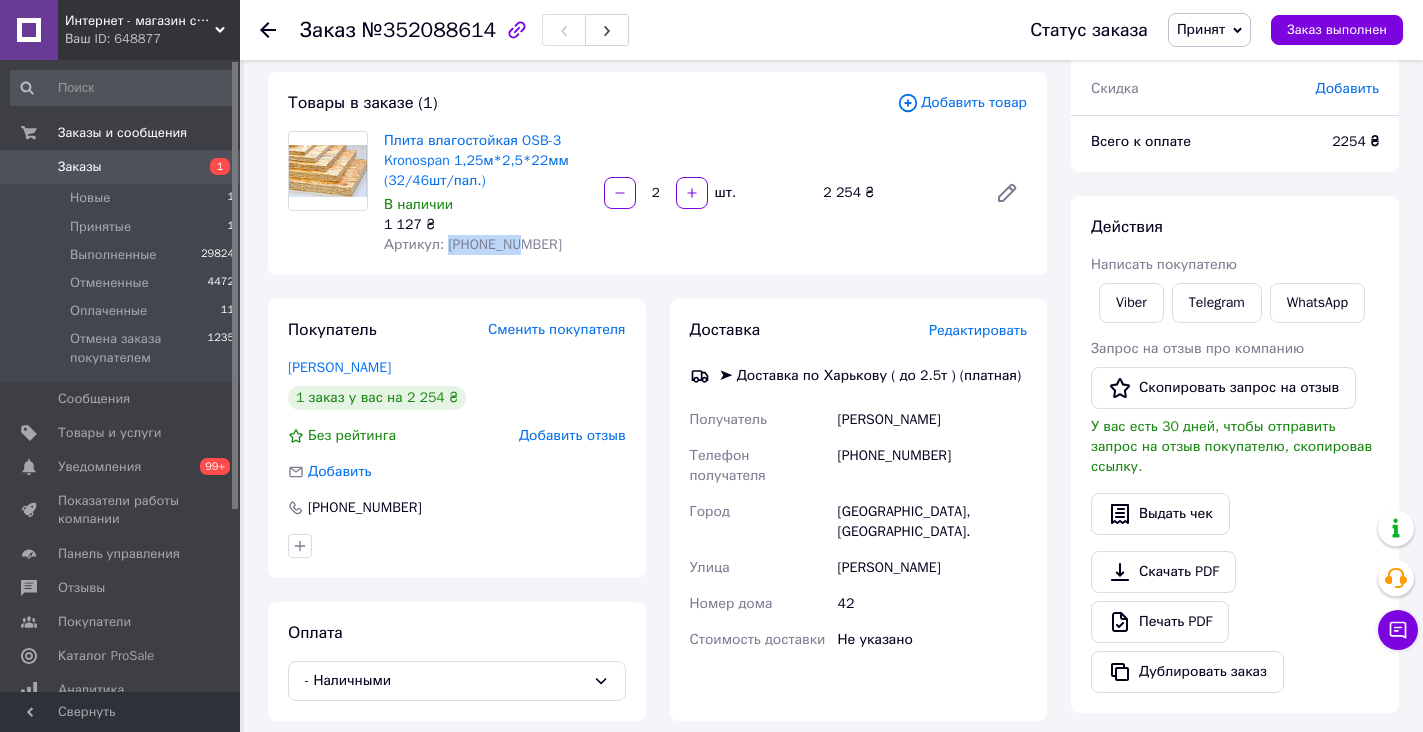 drag, startPoint x: 839, startPoint y: 528, endPoint x: 790, endPoint y: 645, distance: 126.84637 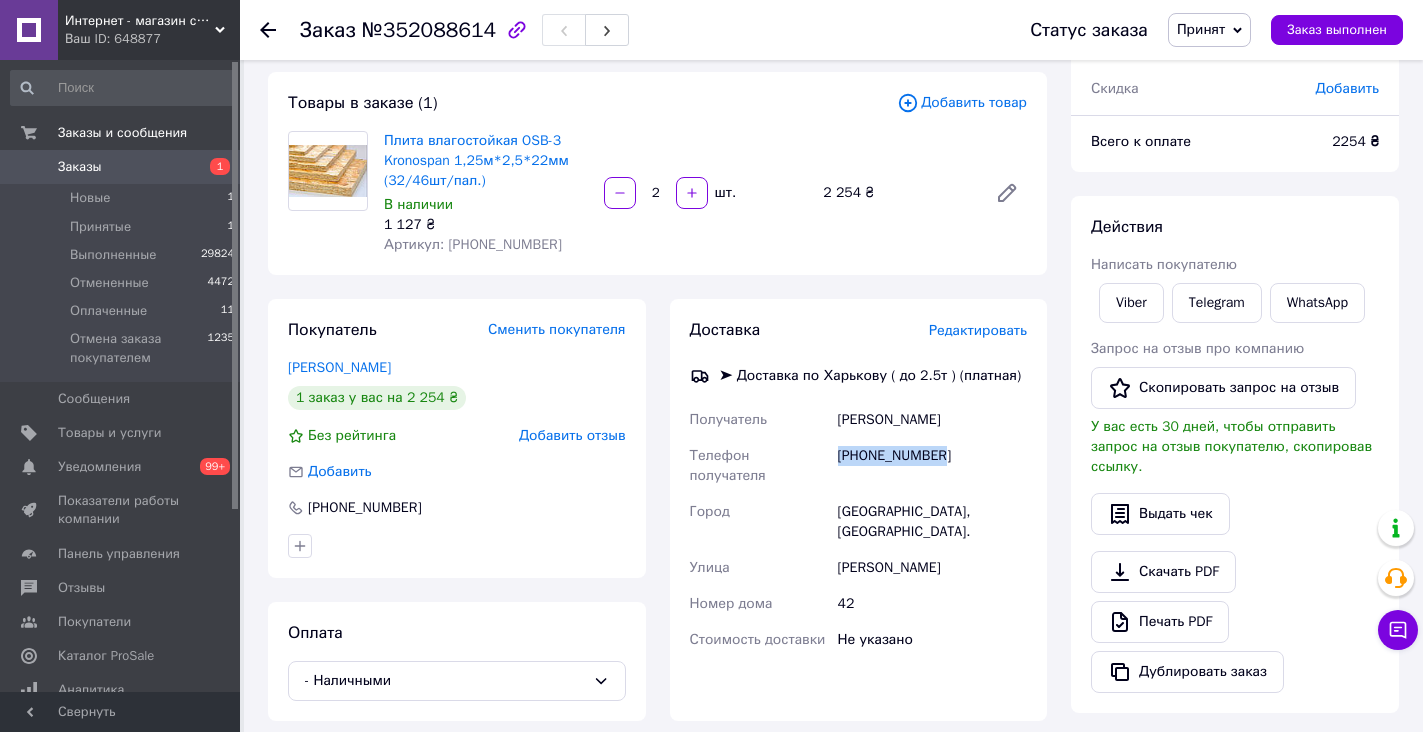 drag, startPoint x: 840, startPoint y: 455, endPoint x: 948, endPoint y: 453, distance: 108.01852 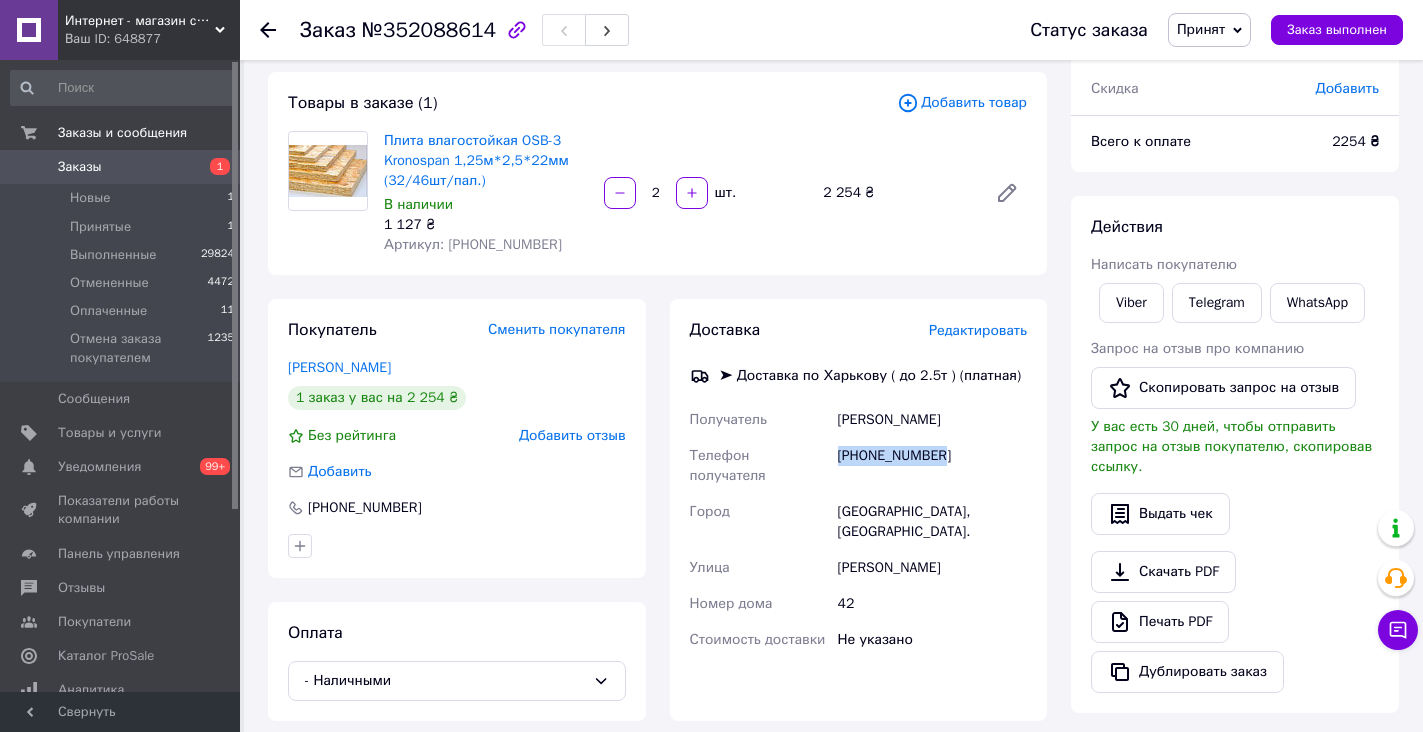 copy on "[PHONE_NUMBER]" 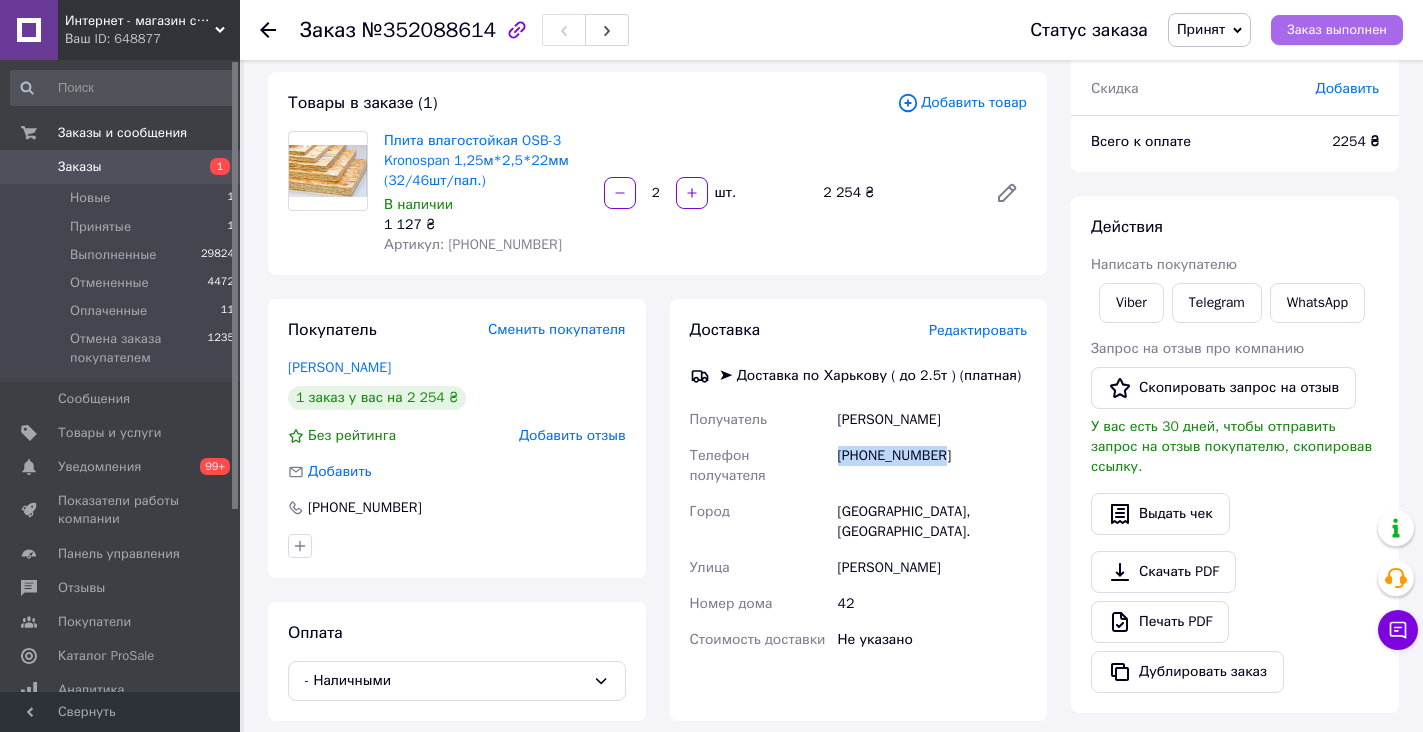 click on "Заказ выполнен" at bounding box center [1337, 30] 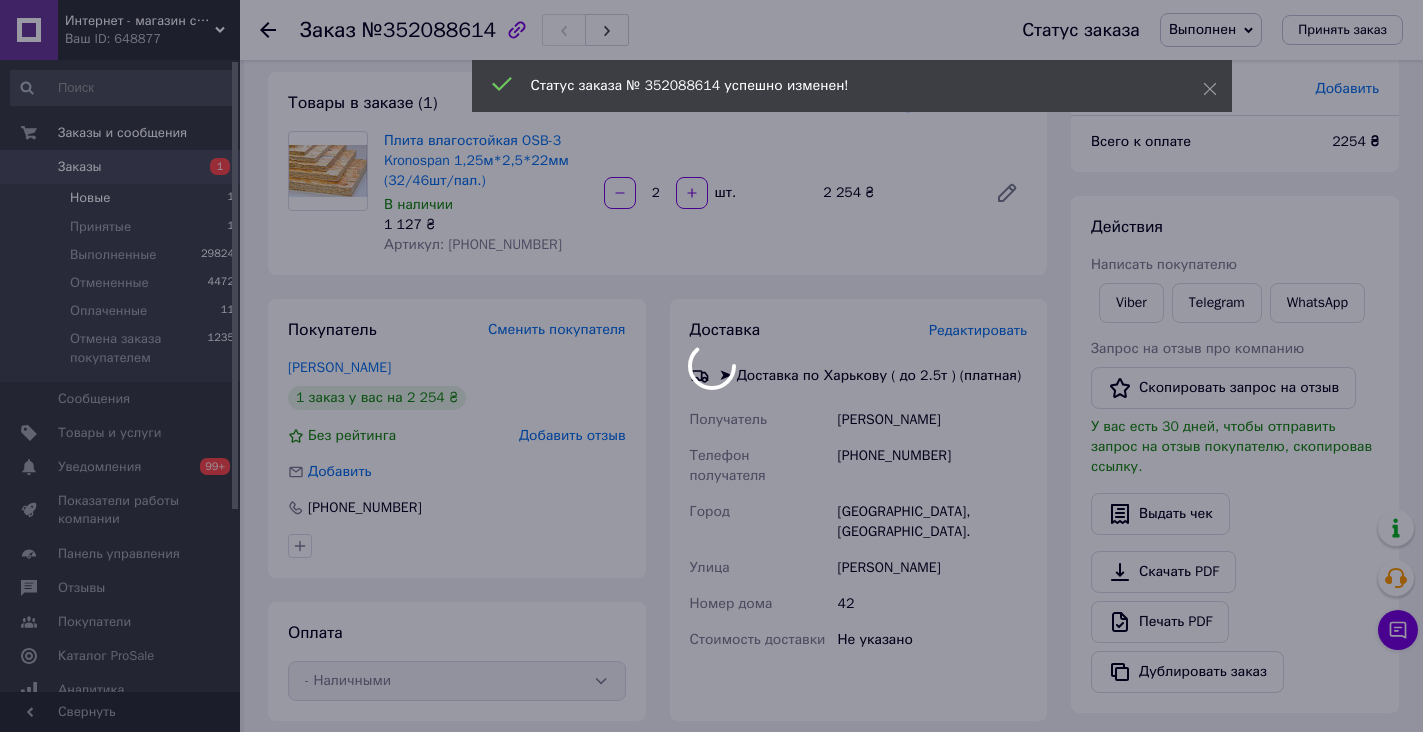 click on "Интернет - магазин строительных материалов "Будмаркет.com" Ваш ID: 648877 Сайт Интернет - магазин строительных мат... Кабинет покупателя Проверить состояние системы Страница на портале Рыбалка Павел Справка Выйти Заказы и сообщения Заказы 1 Новые 1 Принятые 1 Выполненные 29824 Отмененные 4472 Оплаченные 11 Отмена заказа покупателем 1235 Сообщения 0 Товары и услуги Уведомления 0 99+ Показатели работы компании Панель управления Отзывы Покупатели Каталог ProSale Аналитика Инструменты вебмастера и SEO Управление сайтом Маркет 2 *" at bounding box center [711, 550] 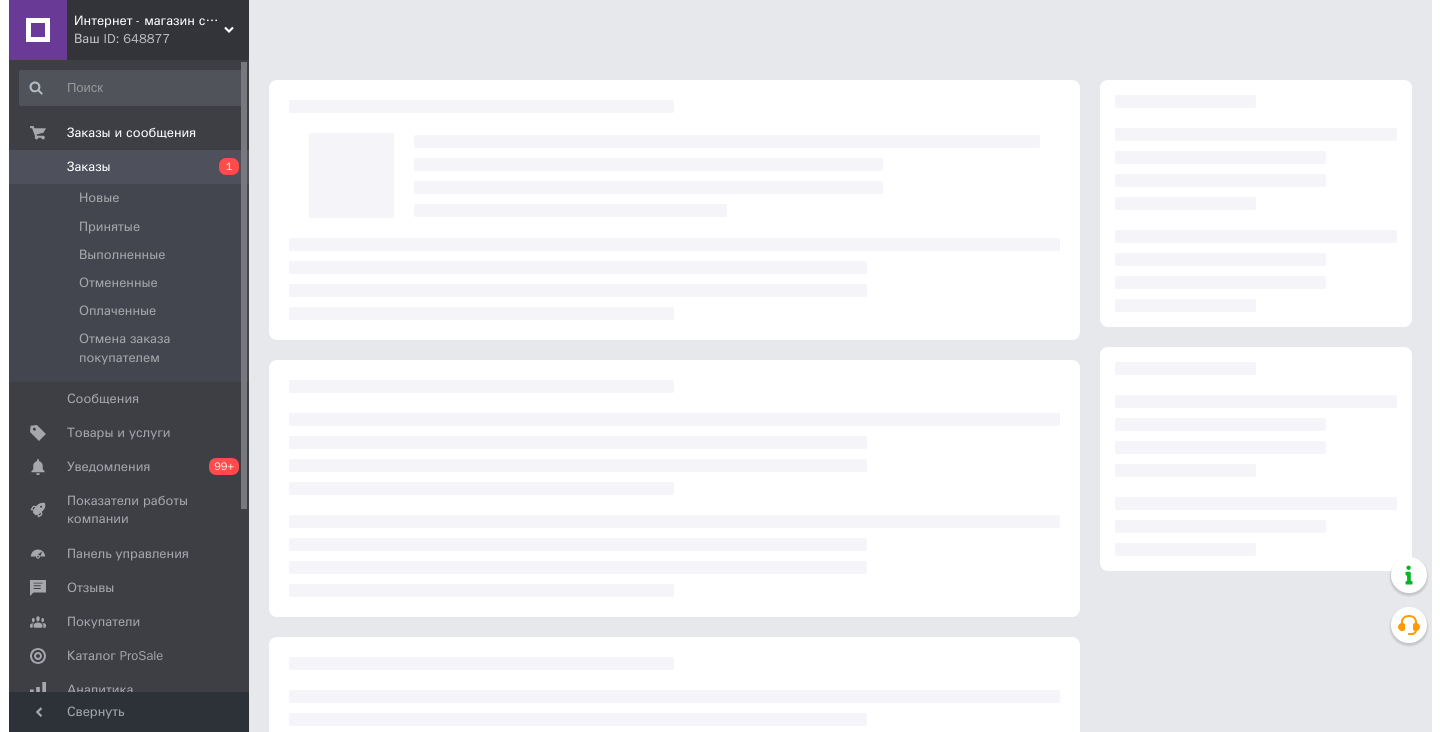 scroll, scrollTop: 0, scrollLeft: 0, axis: both 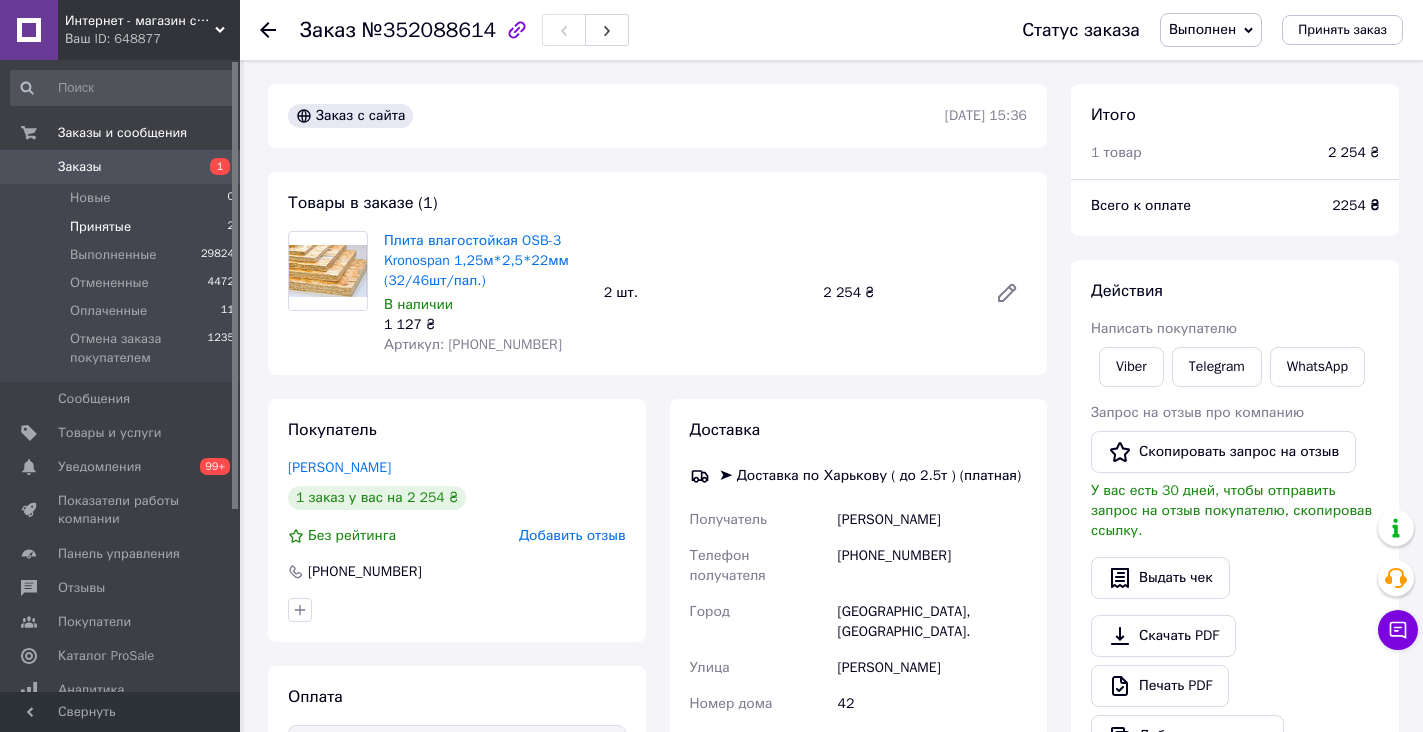 click on "Принятые" at bounding box center [100, 227] 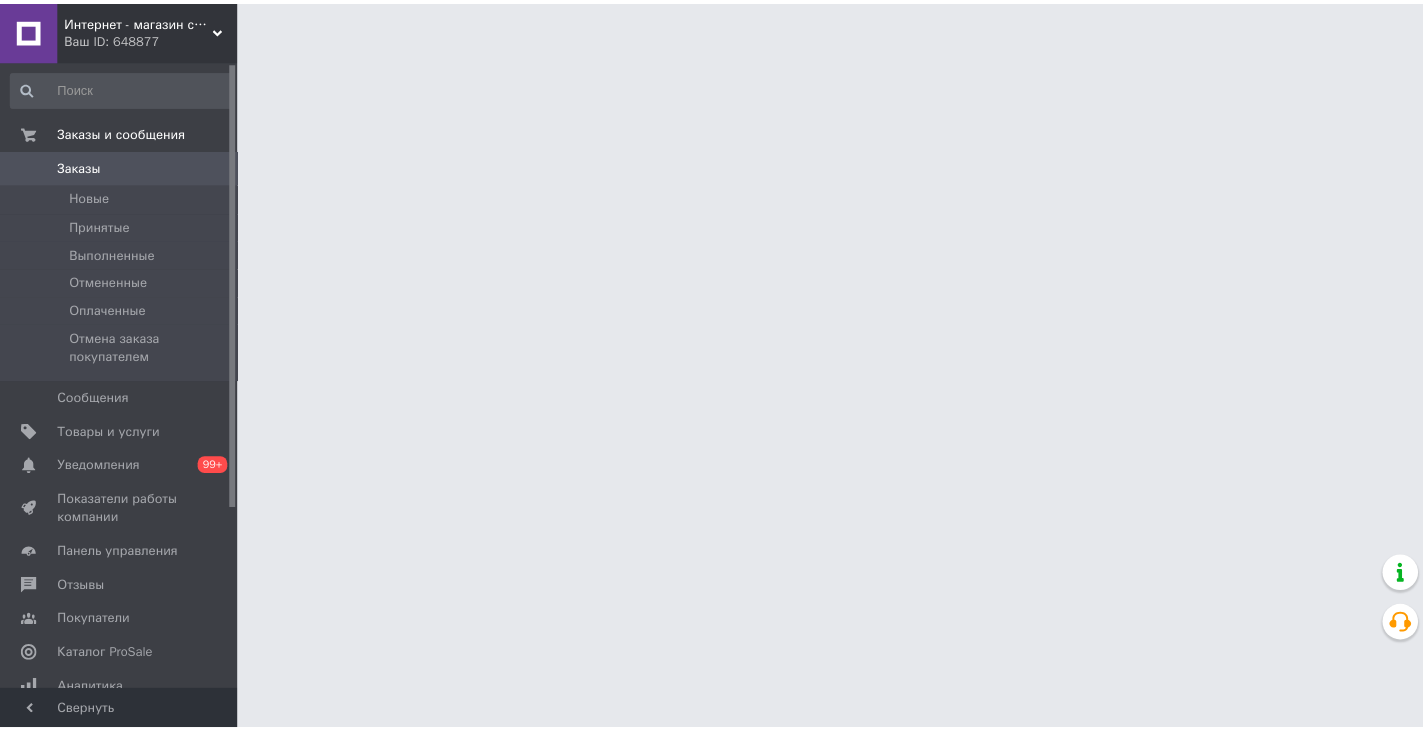 scroll, scrollTop: 0, scrollLeft: 0, axis: both 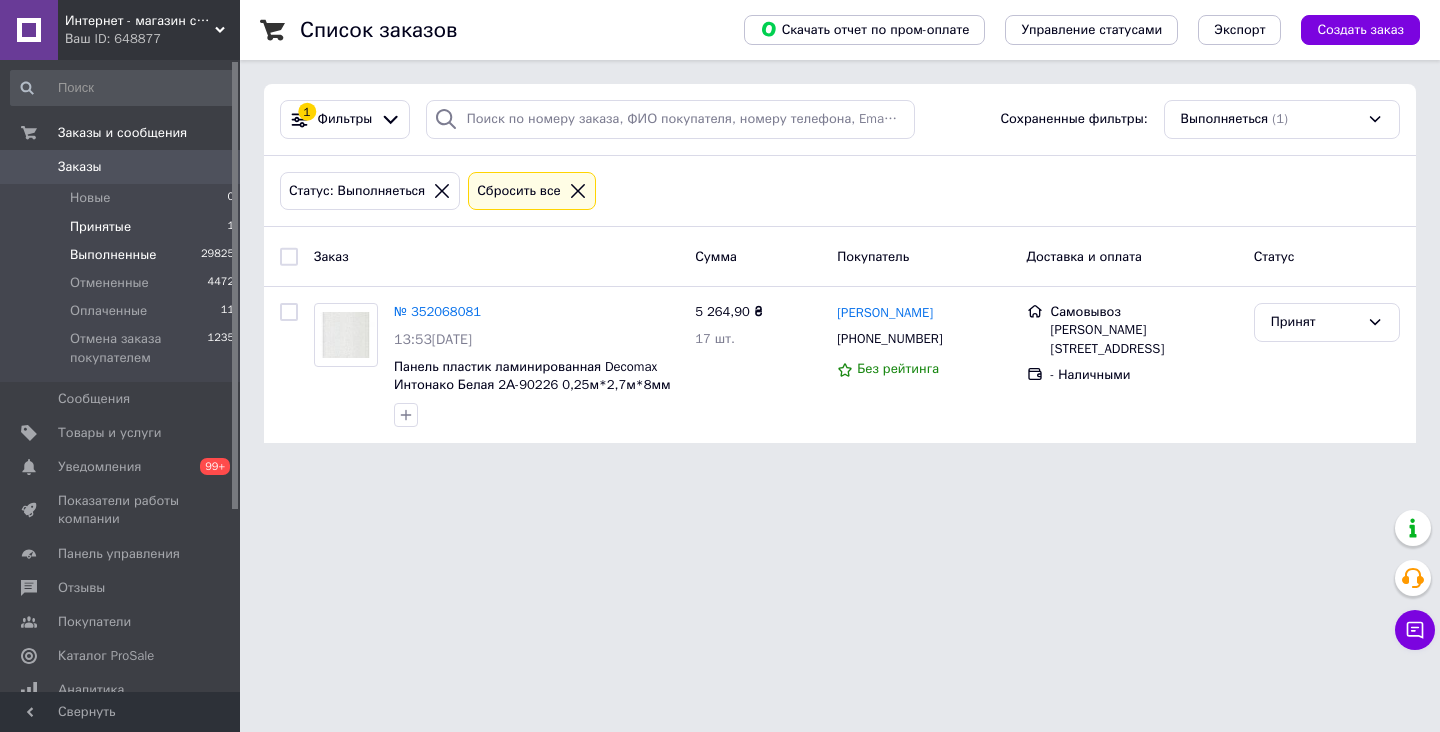 click on "Выполненные" at bounding box center [113, 255] 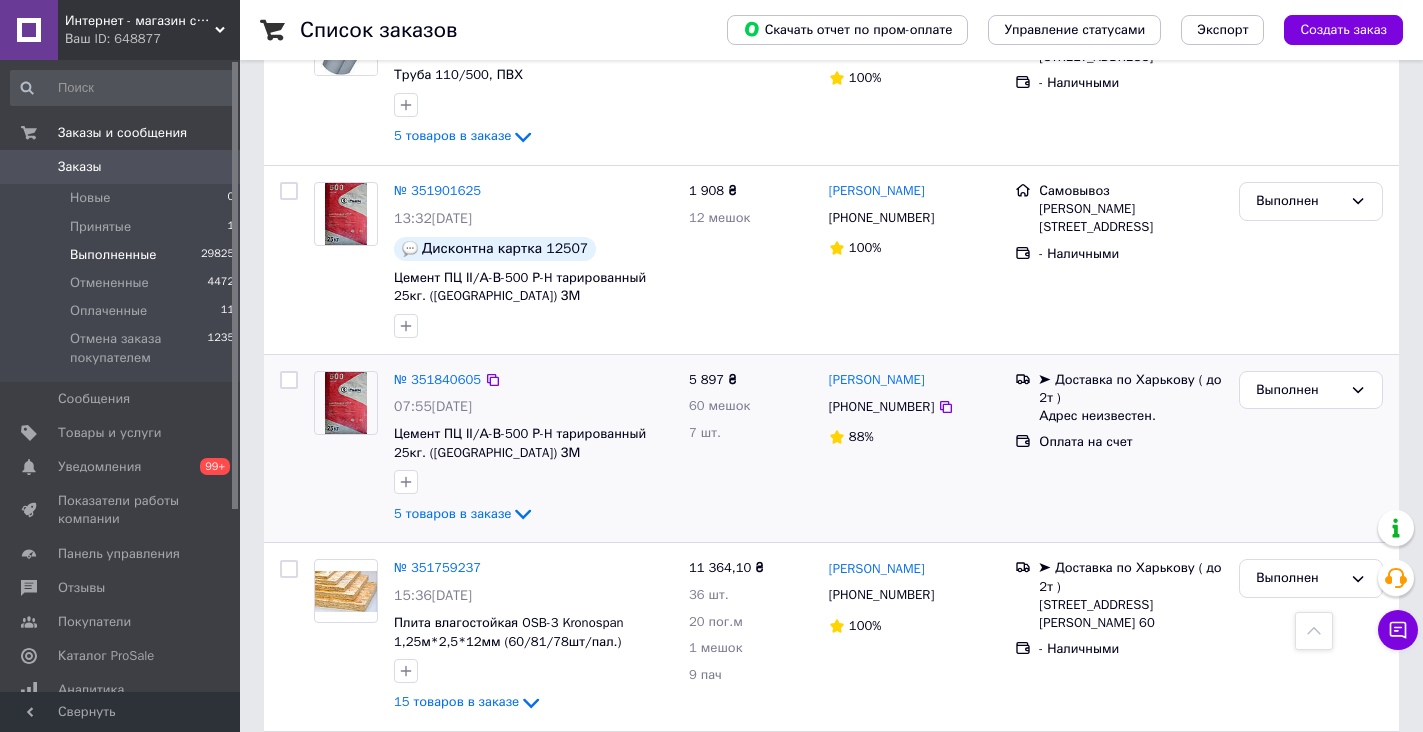scroll, scrollTop: 1800, scrollLeft: 0, axis: vertical 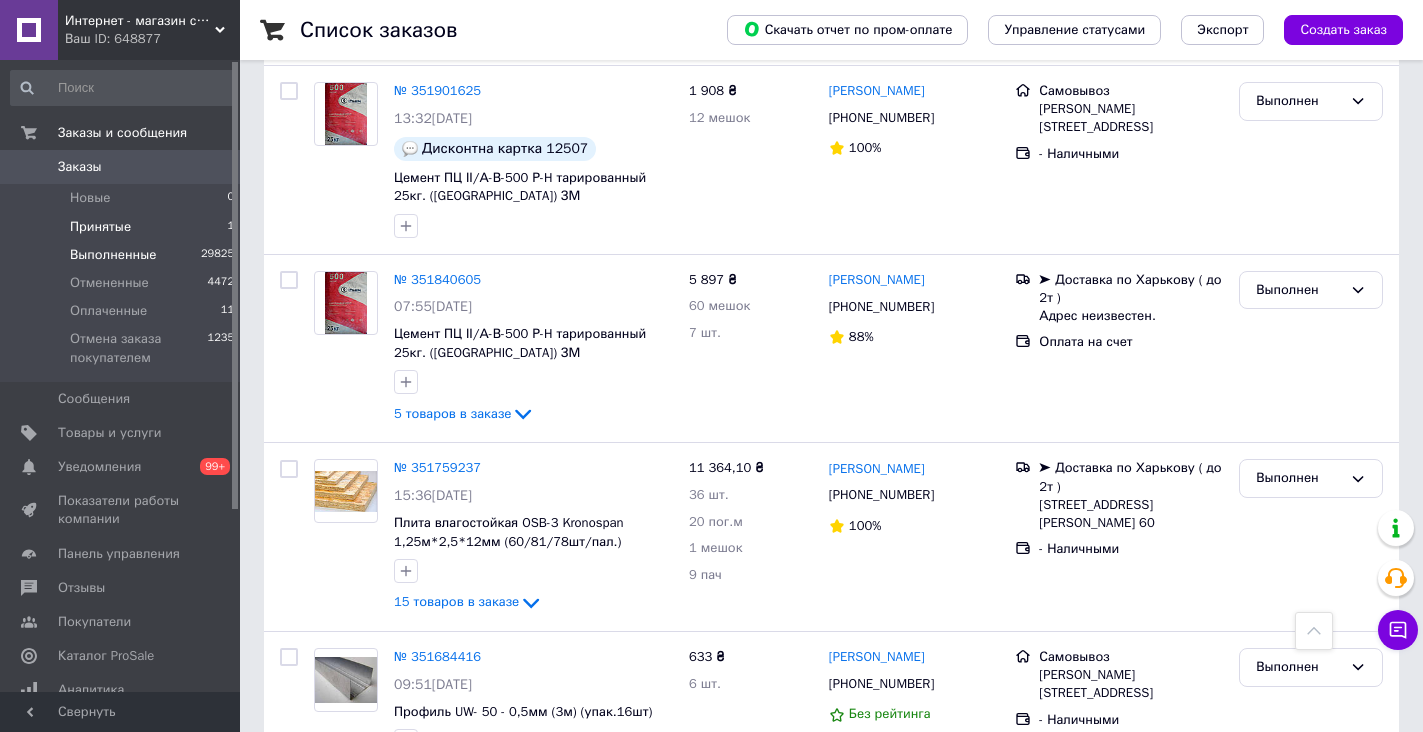 click on "Принятые 1" at bounding box center [123, 227] 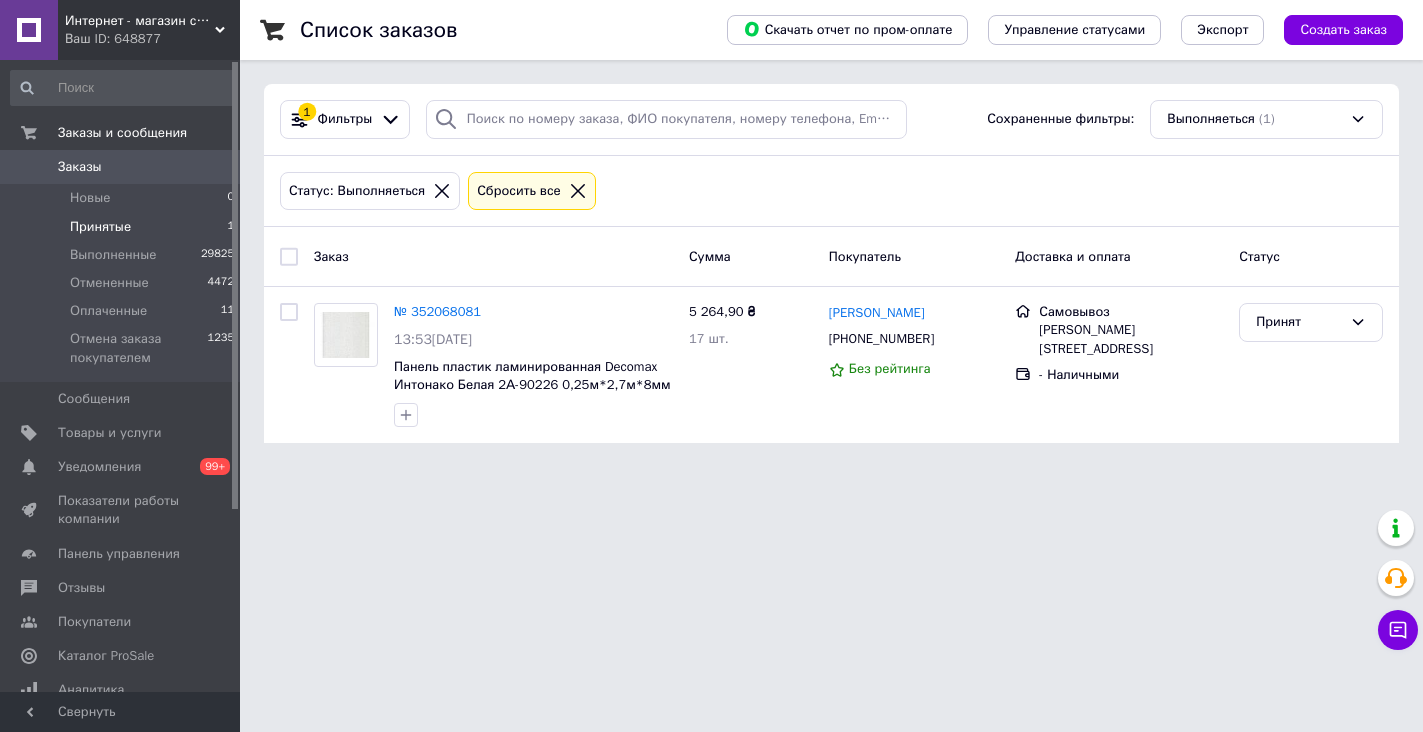 scroll, scrollTop: 0, scrollLeft: 0, axis: both 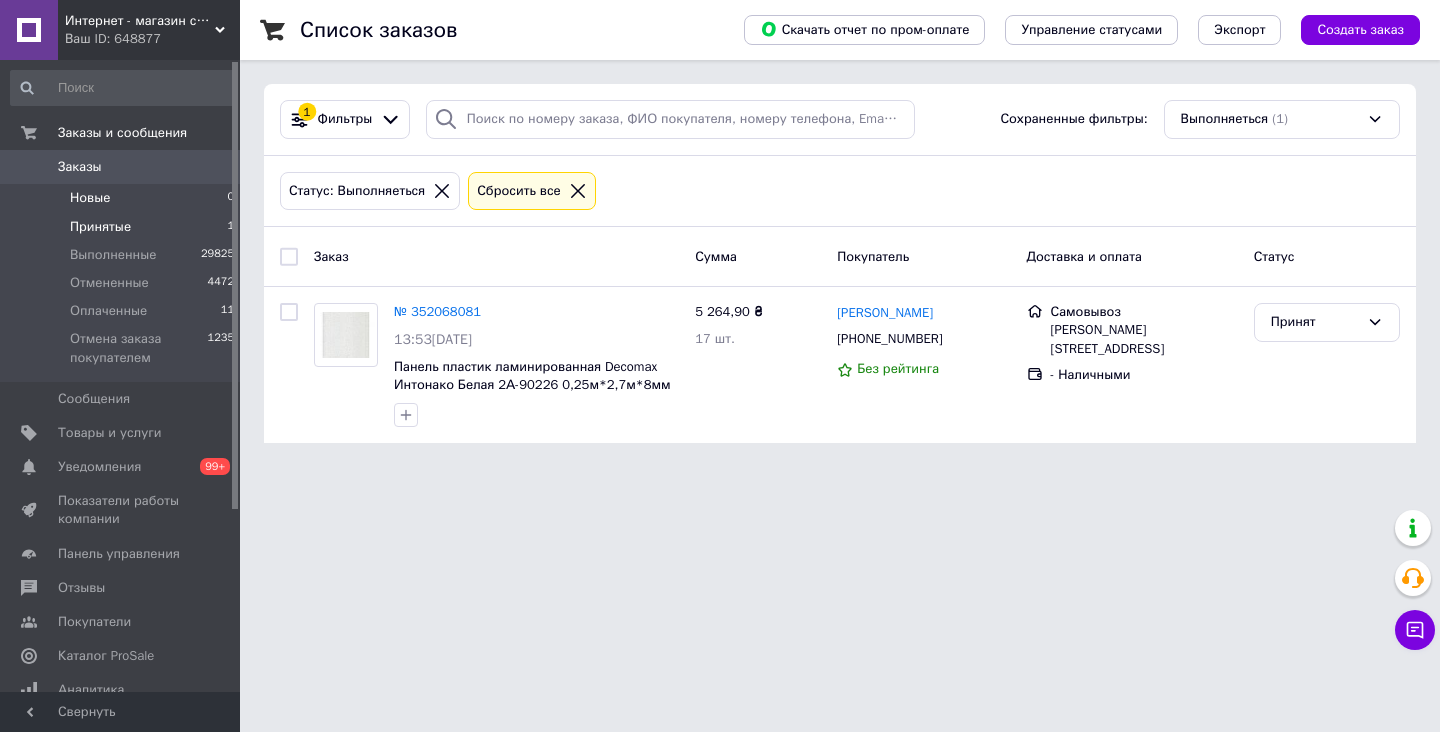 click on "Новые 0" at bounding box center [123, 198] 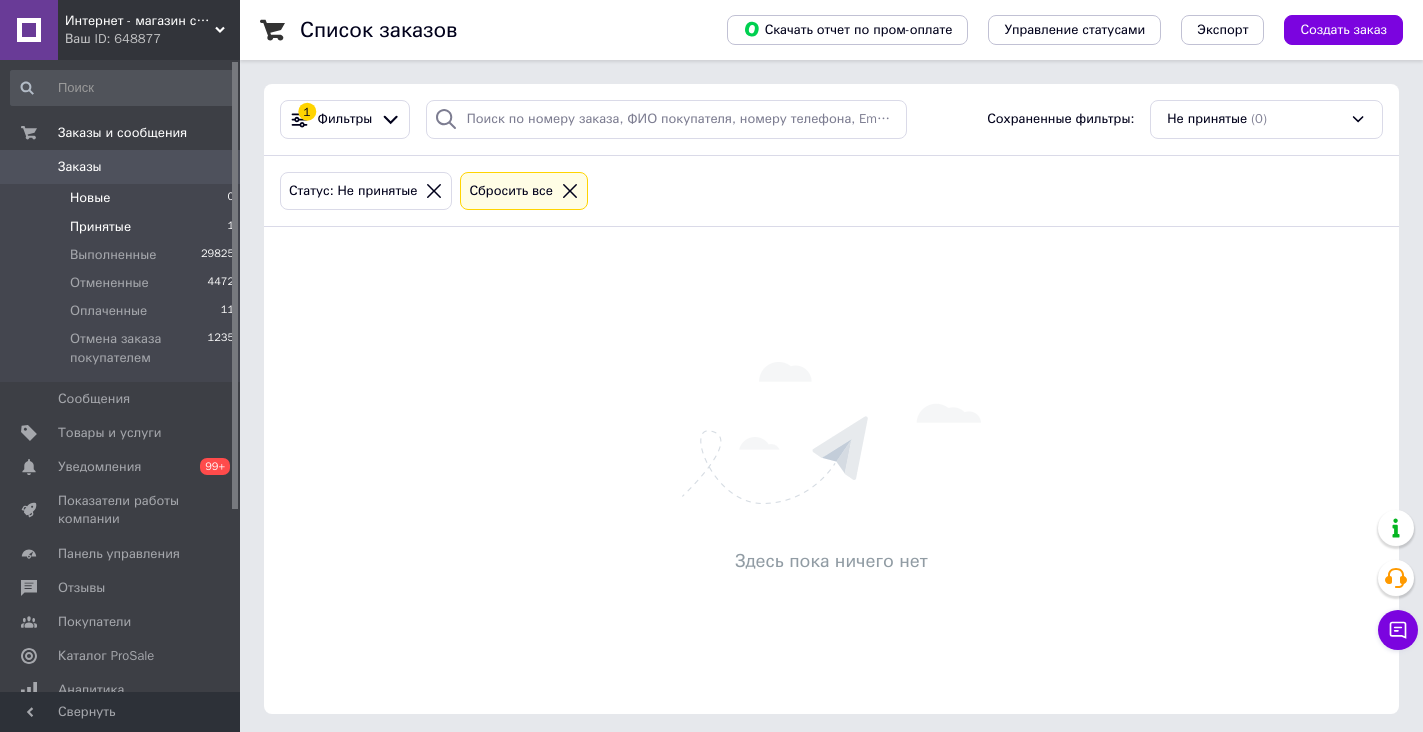 click on "Принятые 1" at bounding box center [123, 227] 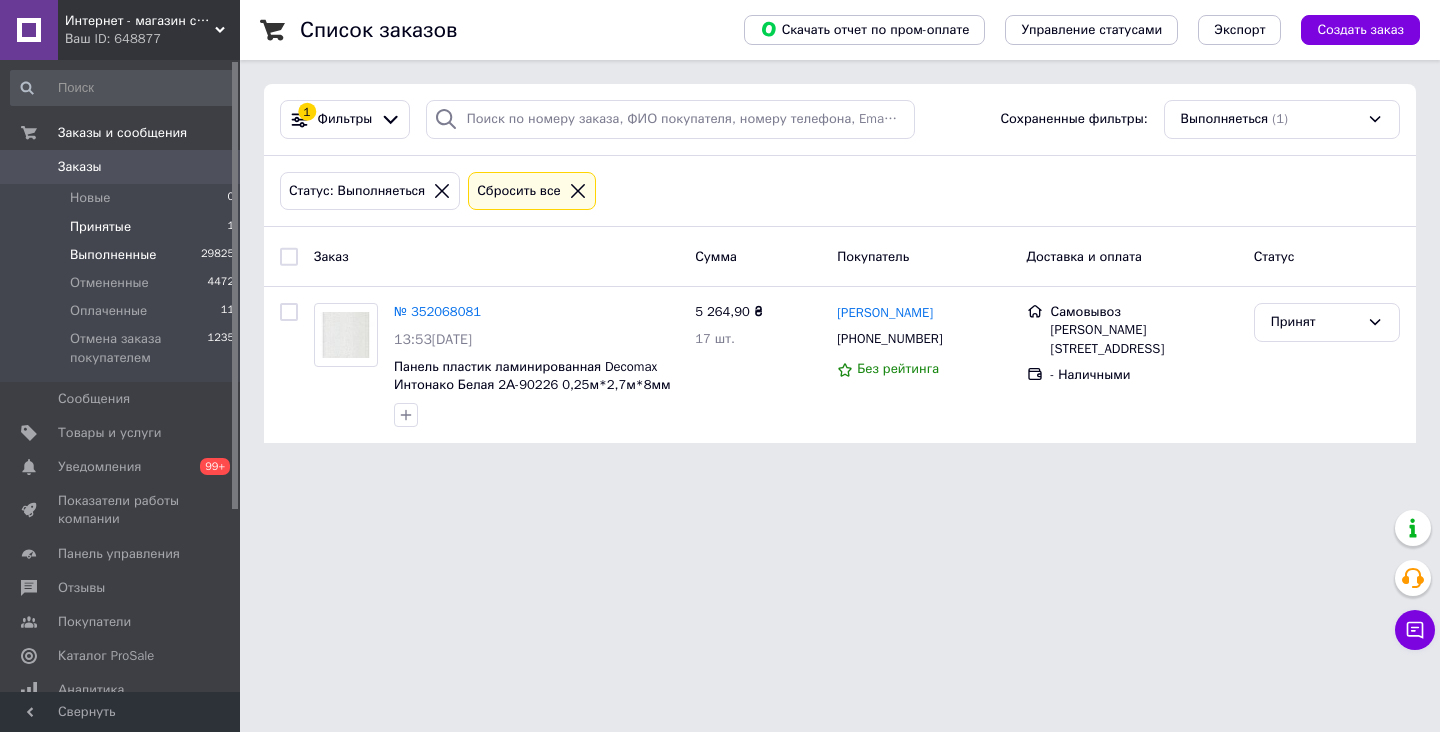 click on "Выполненные" at bounding box center (113, 255) 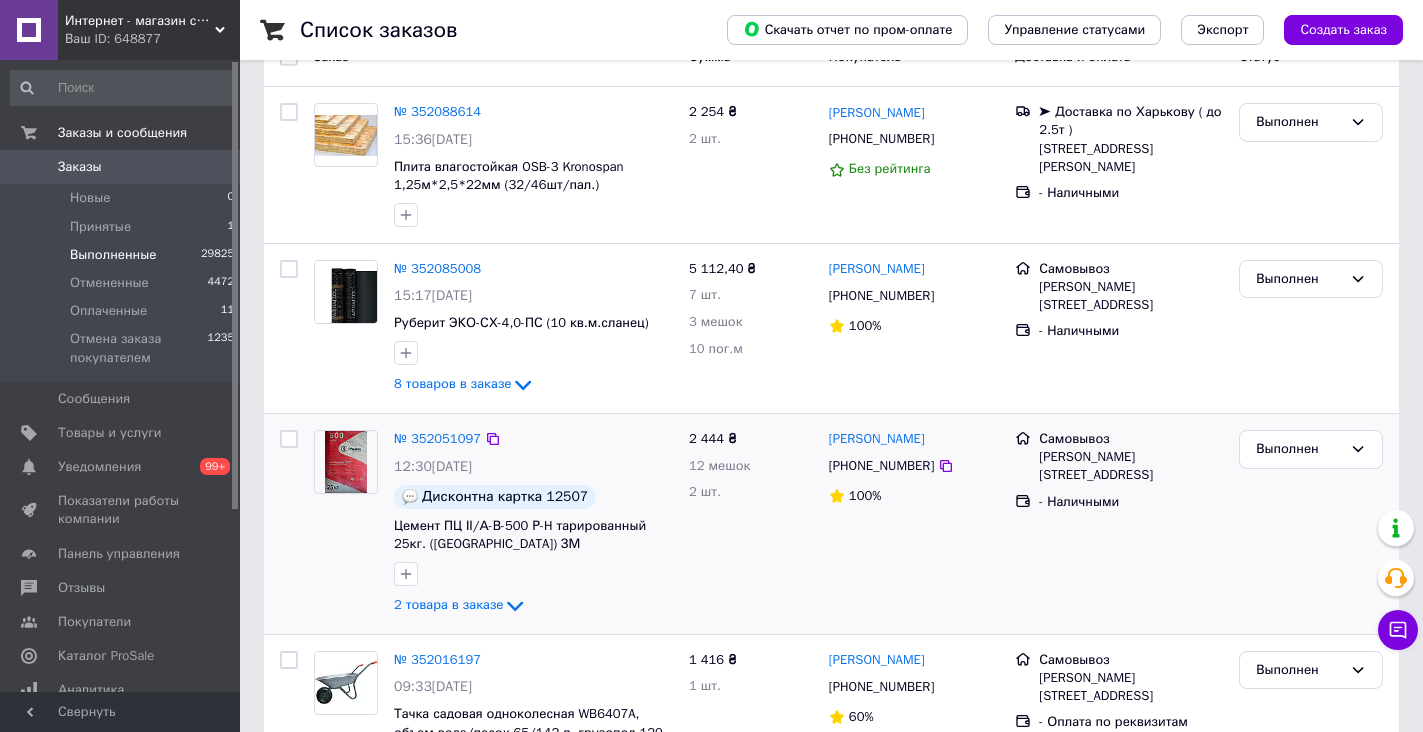 scroll, scrollTop: 300, scrollLeft: 0, axis: vertical 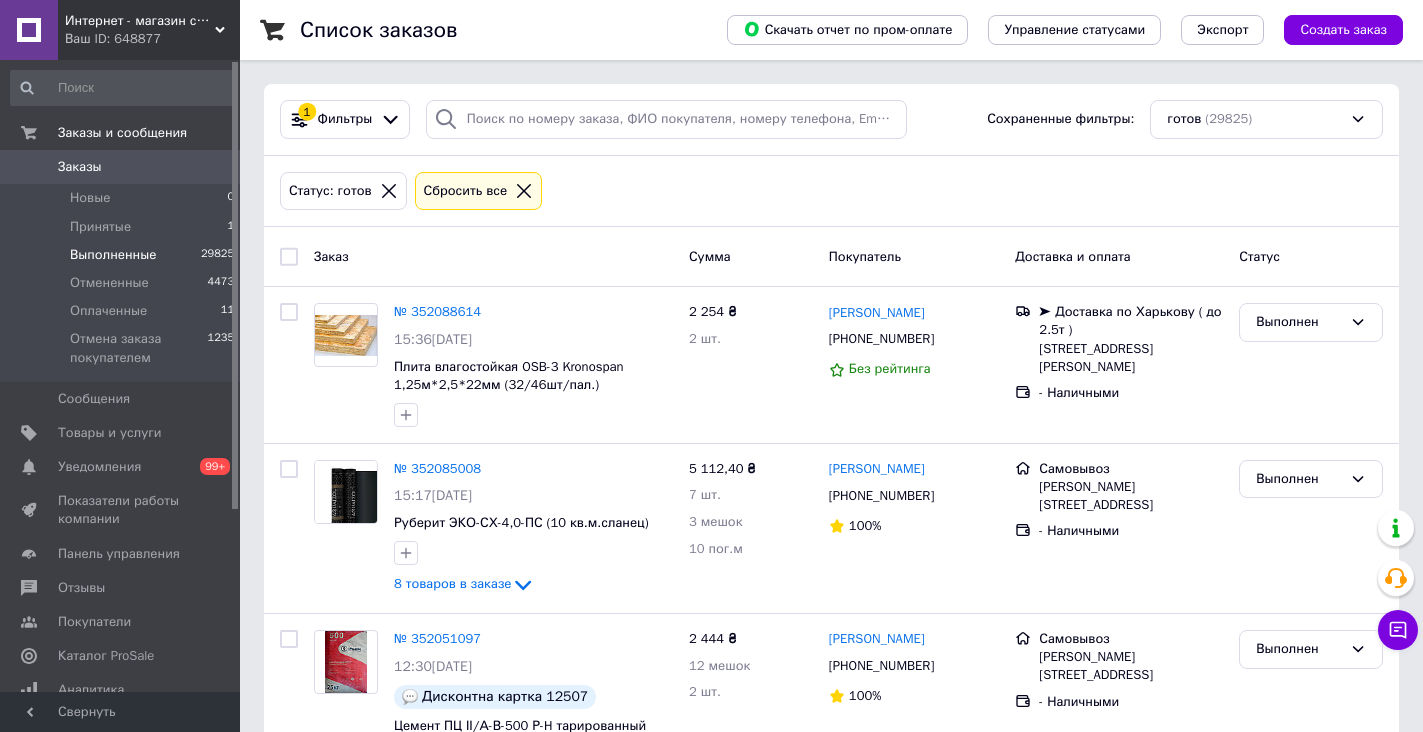 click on "Заказ Сумма Покупатель Доставка и оплата Статус" at bounding box center (831, 257) 